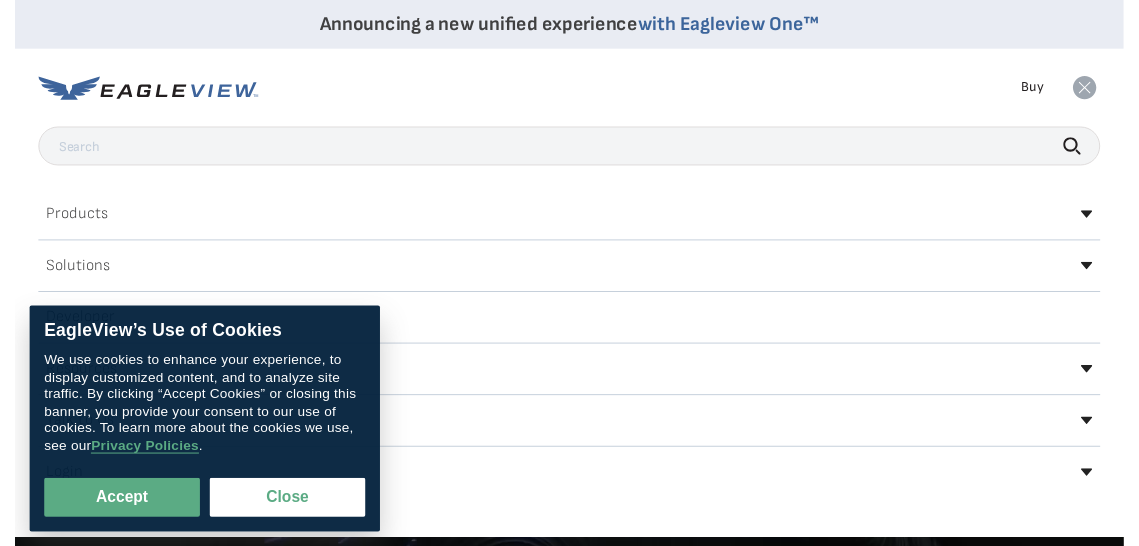 scroll, scrollTop: 0, scrollLeft: 0, axis: both 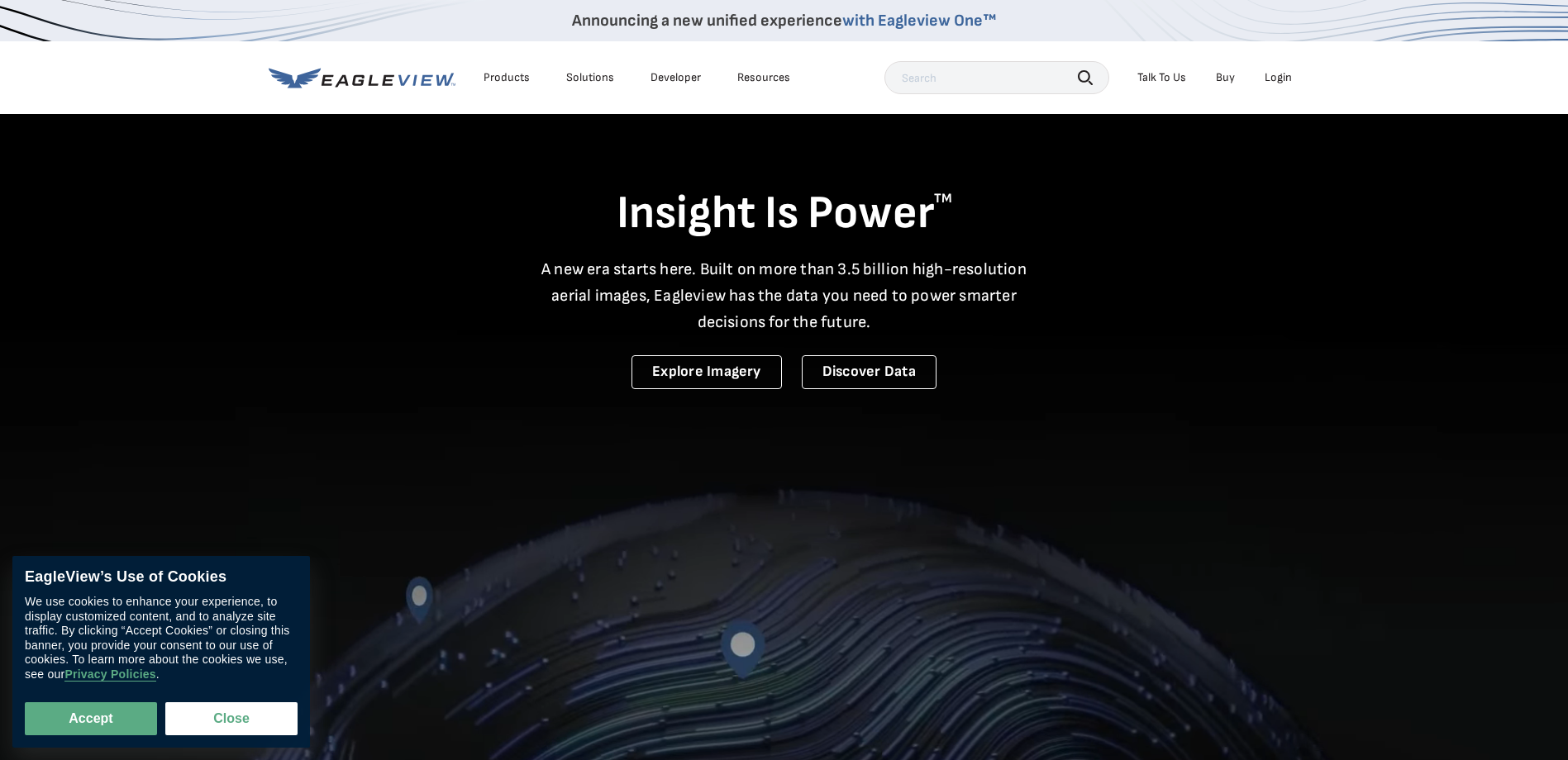 click on "Login" at bounding box center (1278, 78) 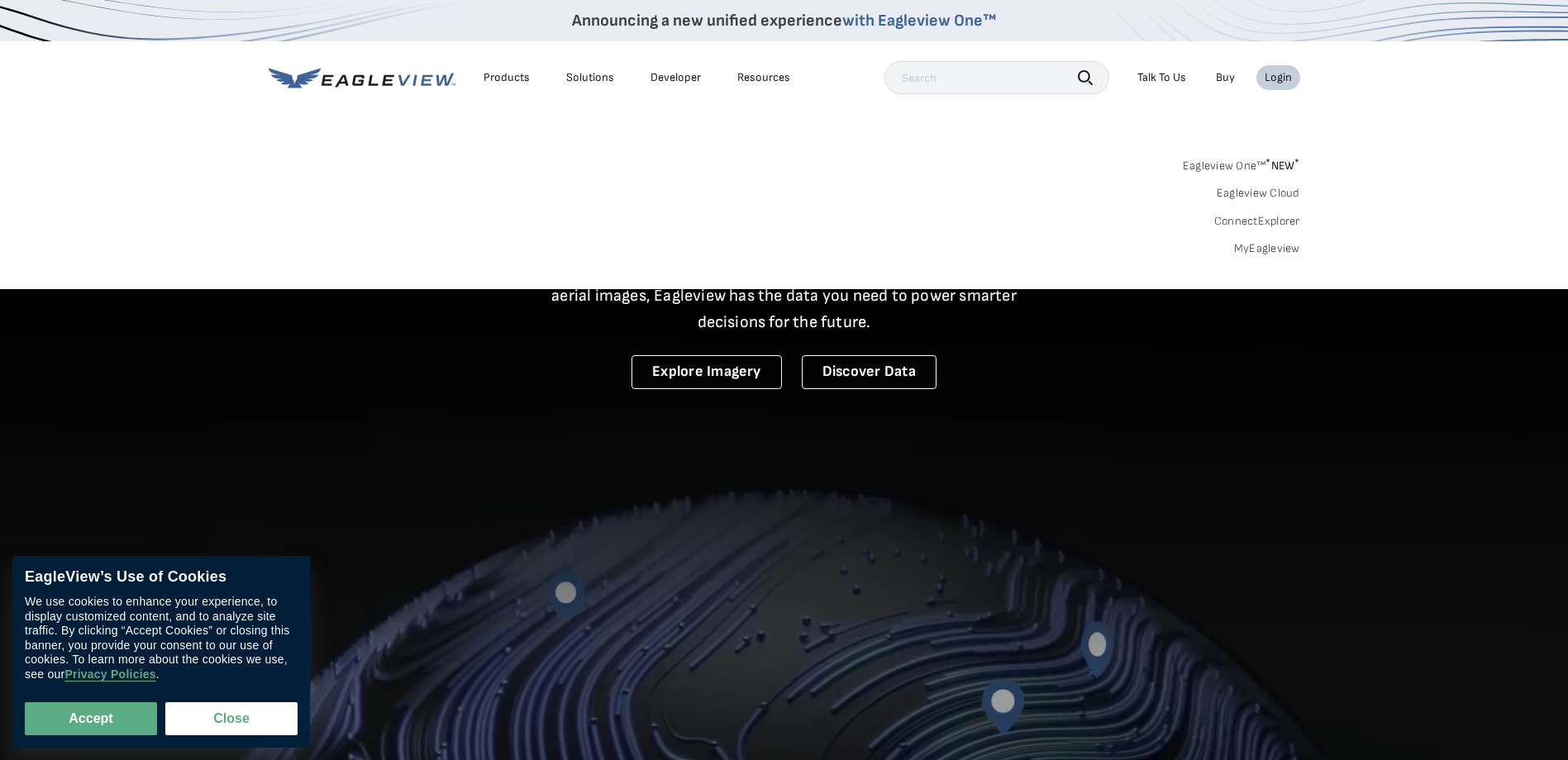 click on "MyEagleview" at bounding box center [1267, 249] 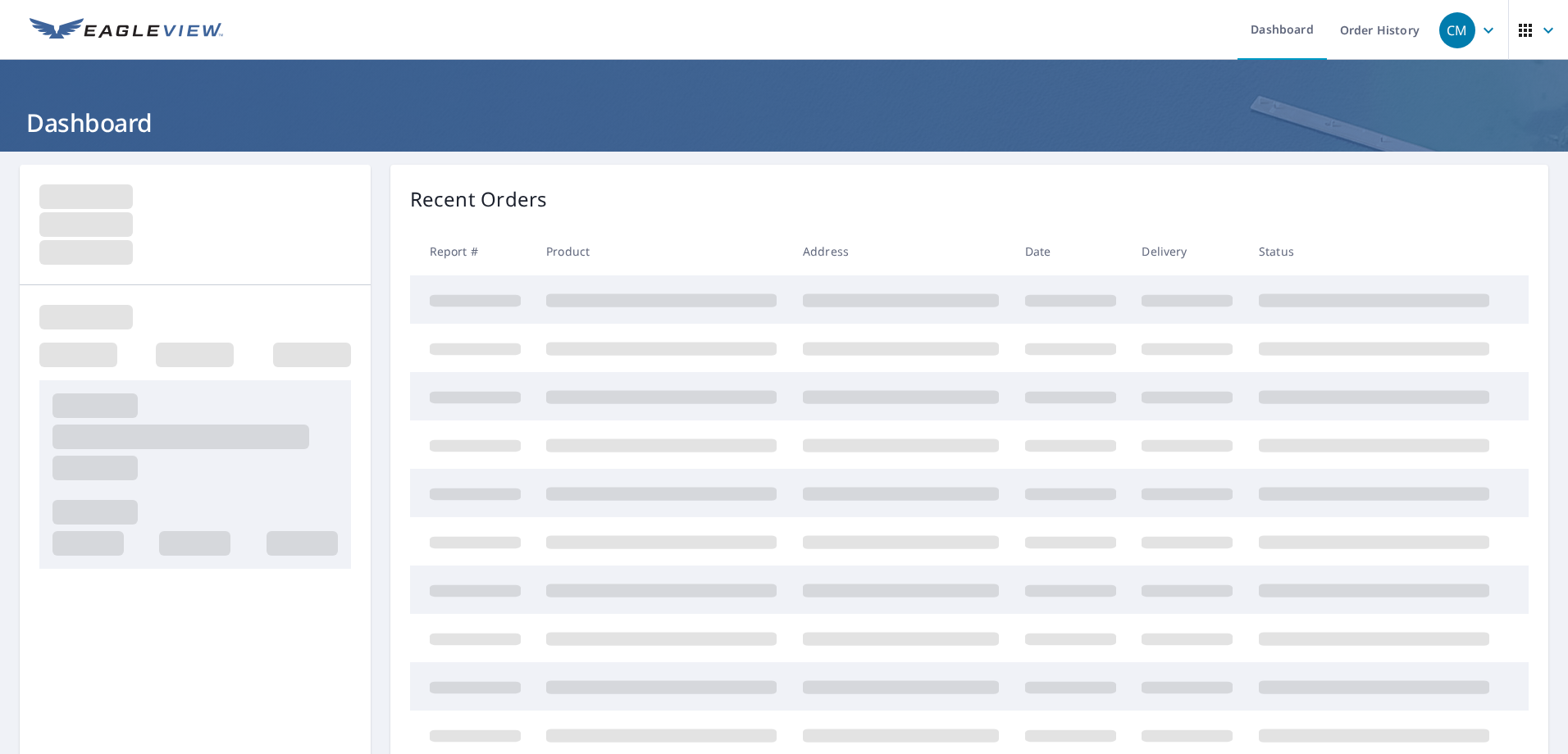 scroll, scrollTop: 0, scrollLeft: 0, axis: both 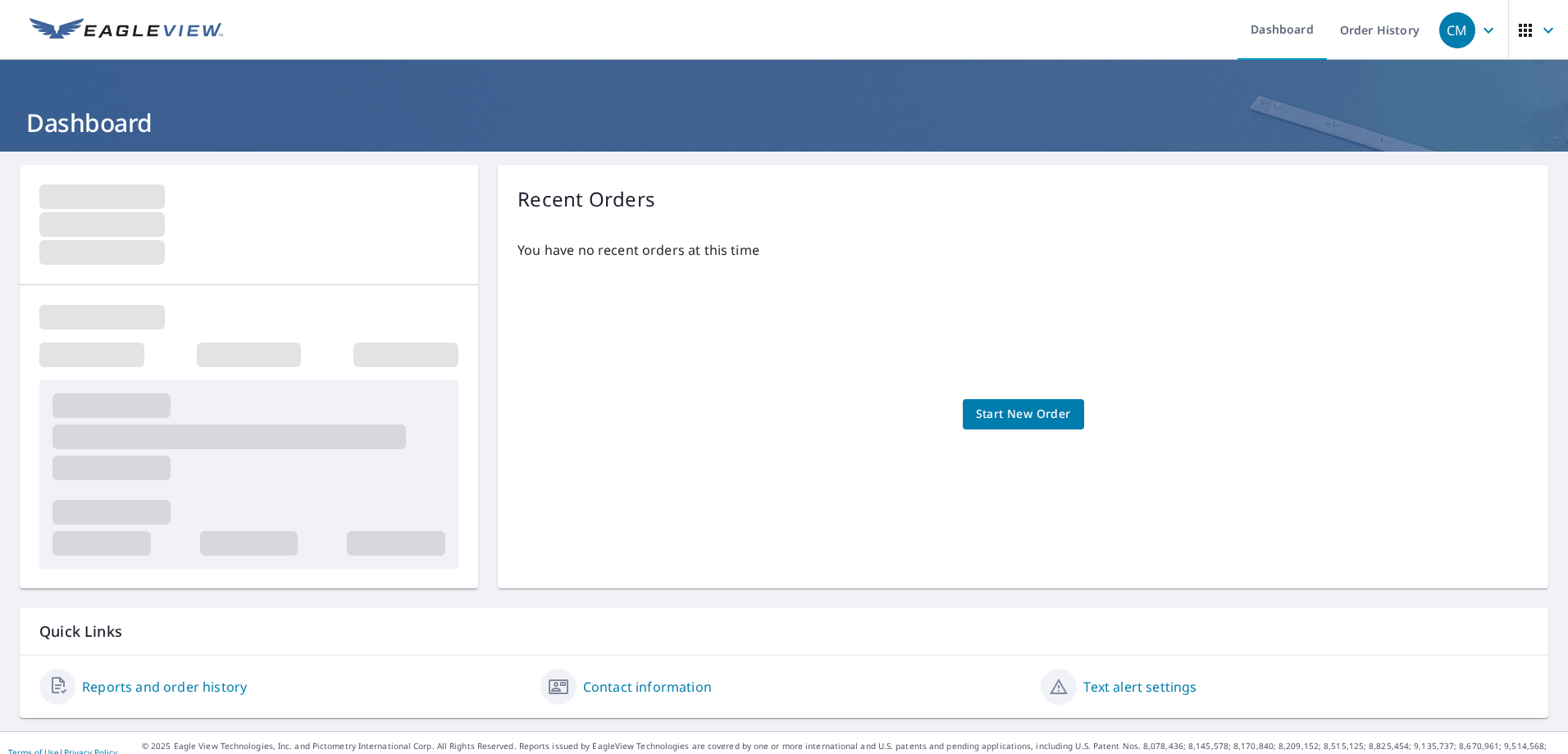 click 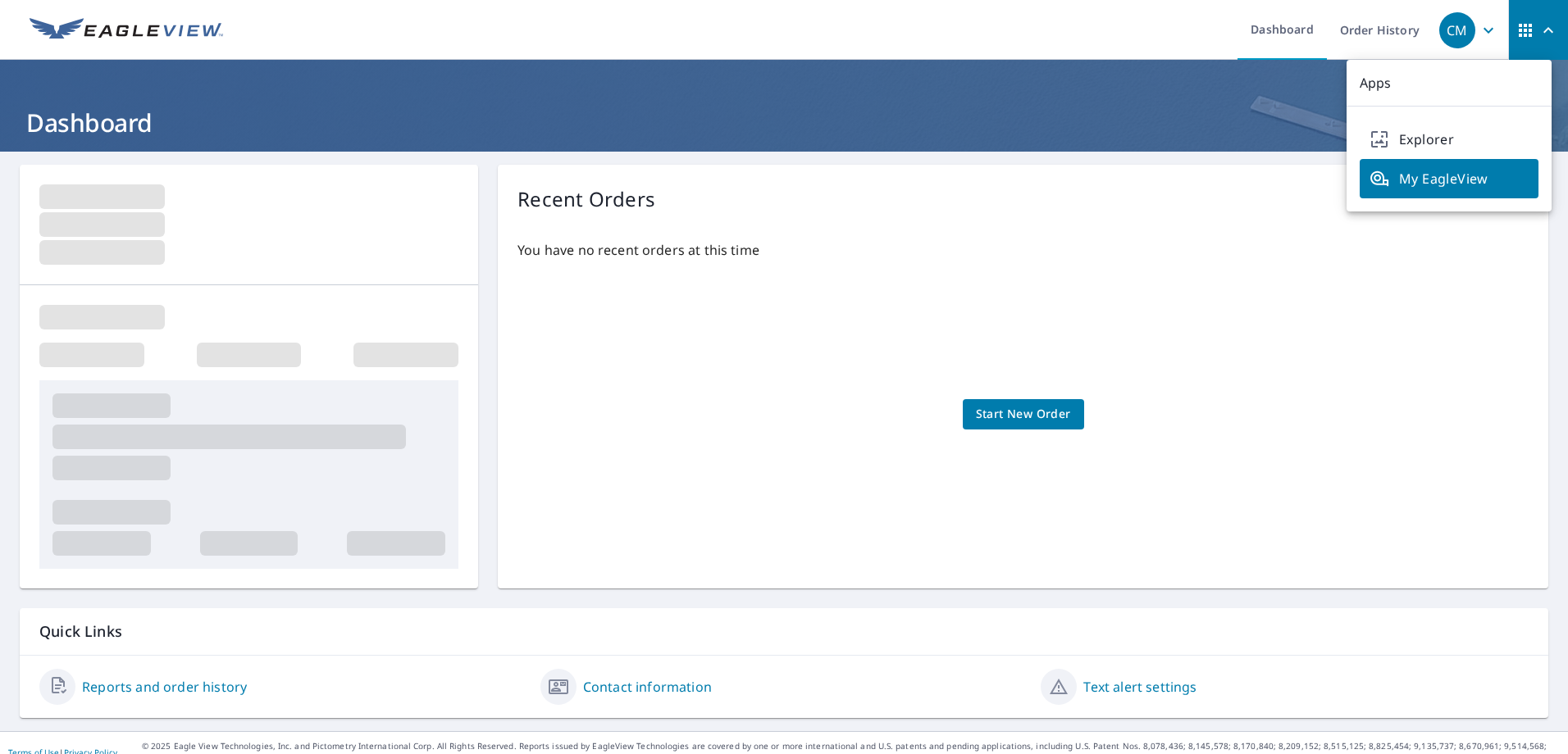 click 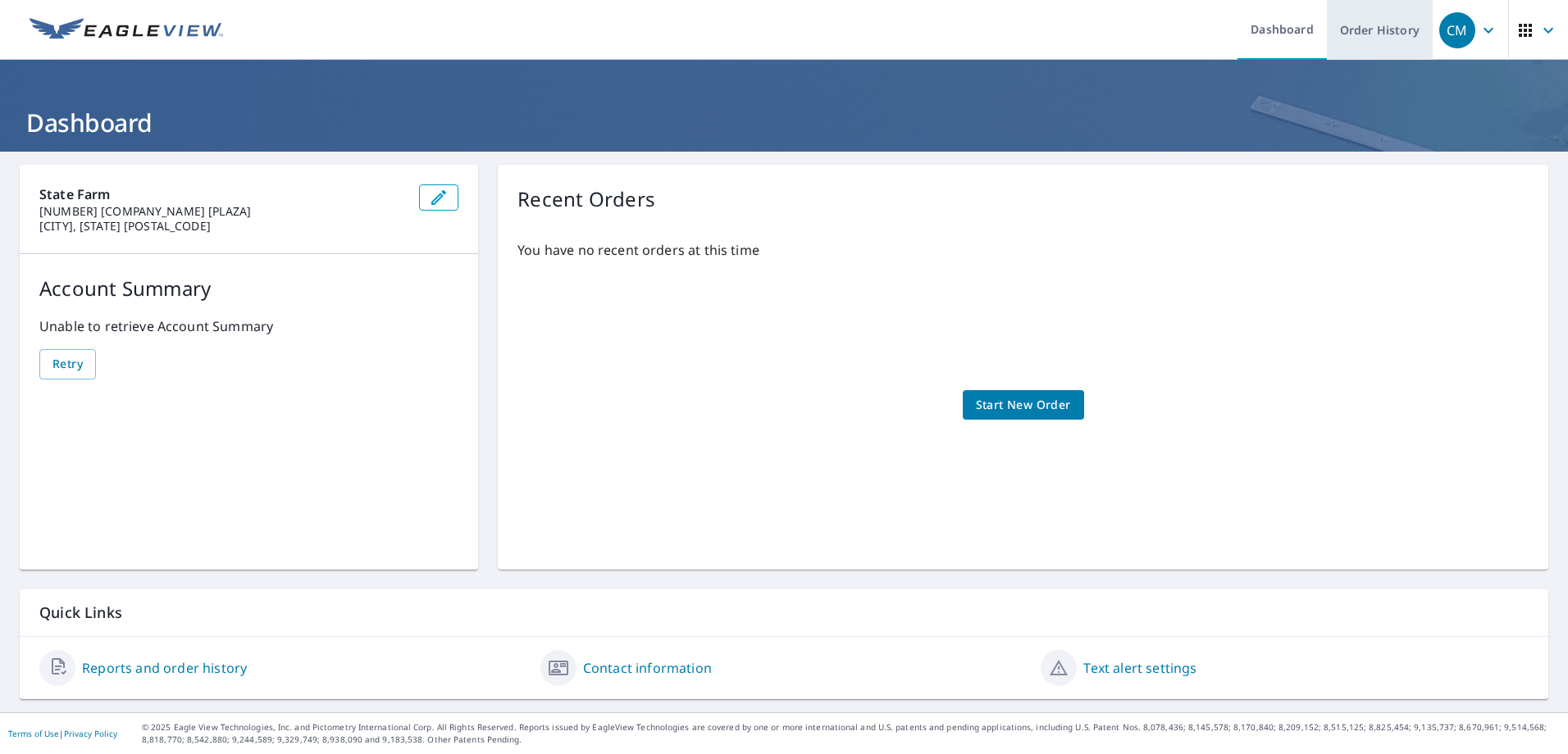 click on "Order History" at bounding box center (1379, 30) 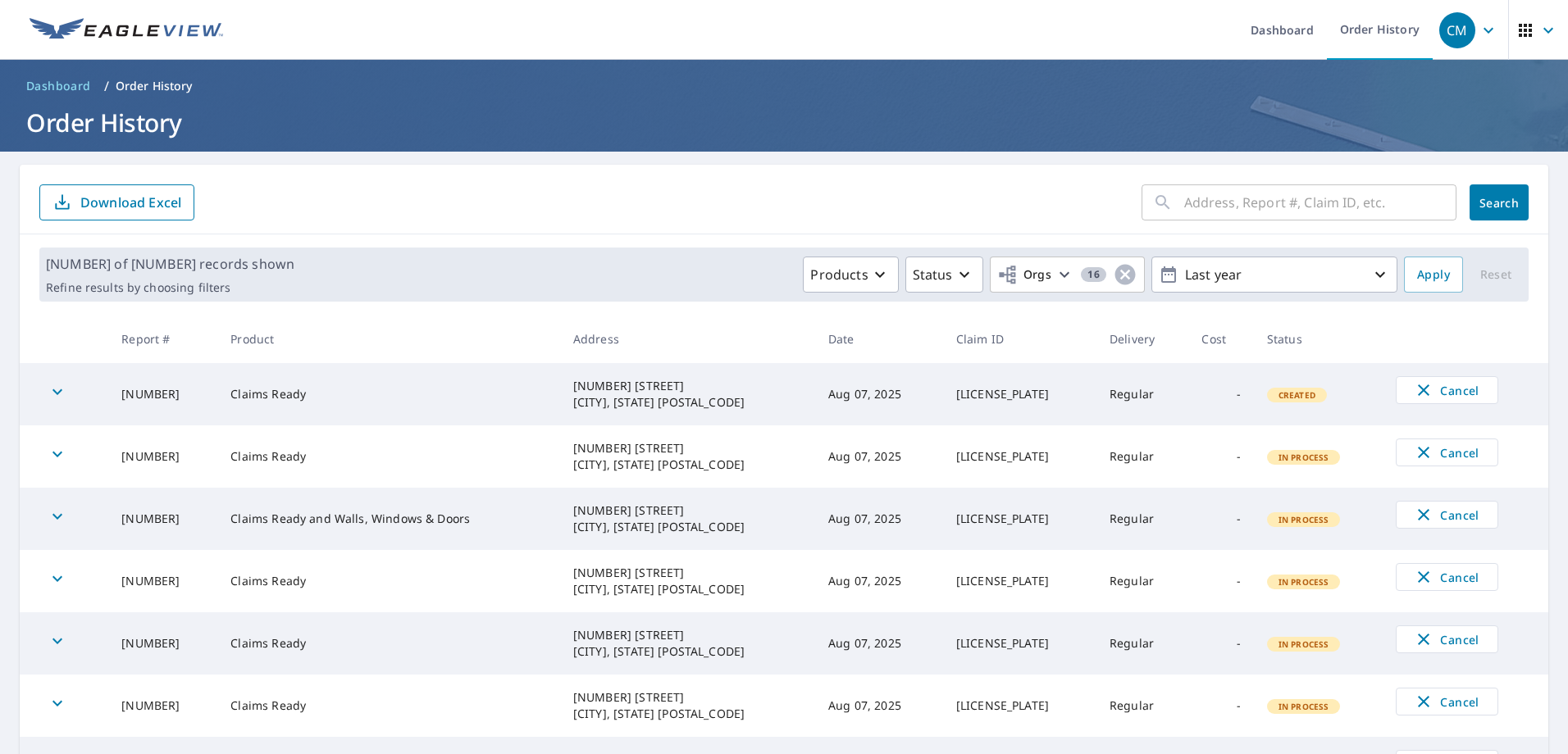 click at bounding box center [1320, 202] 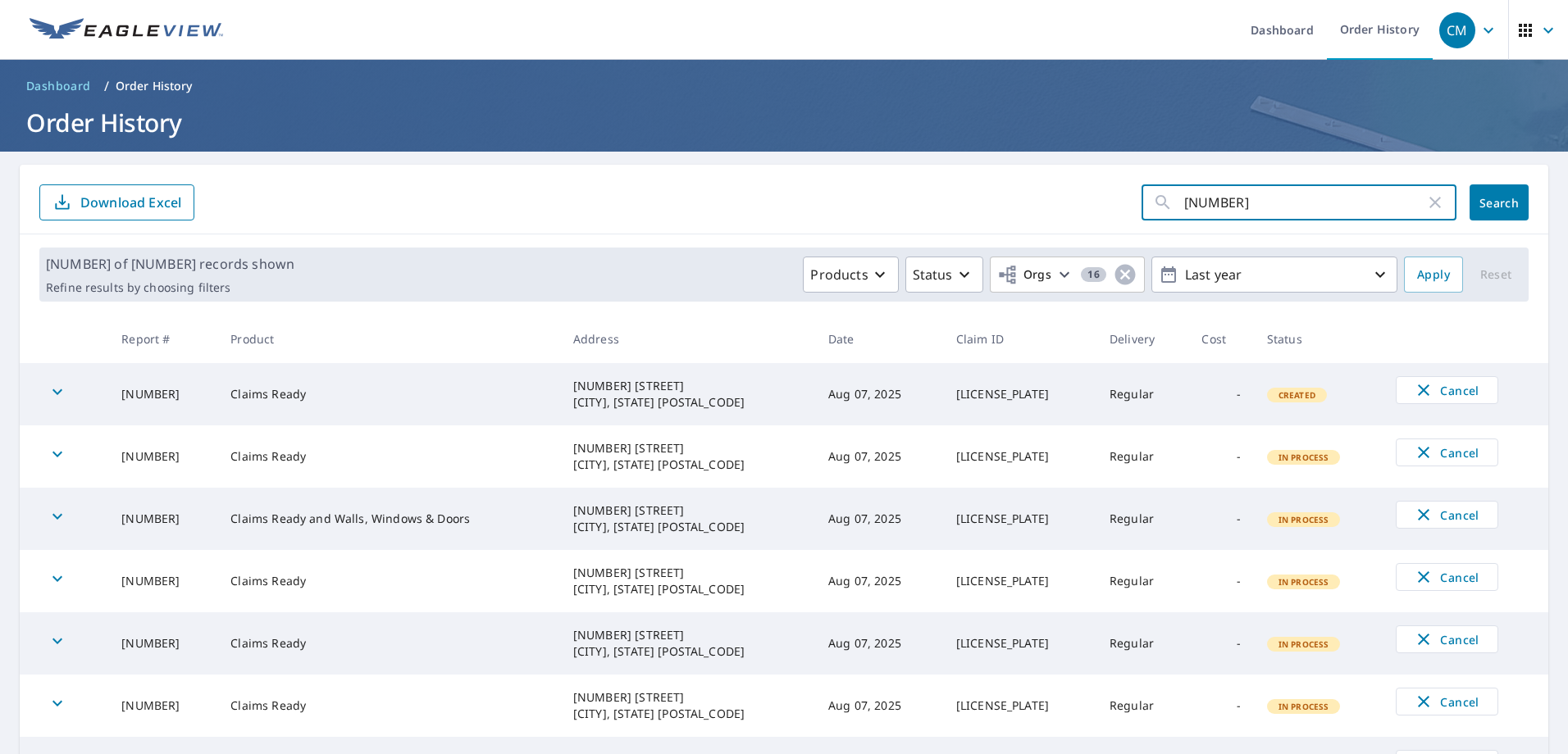 type on "[NUMBER]" 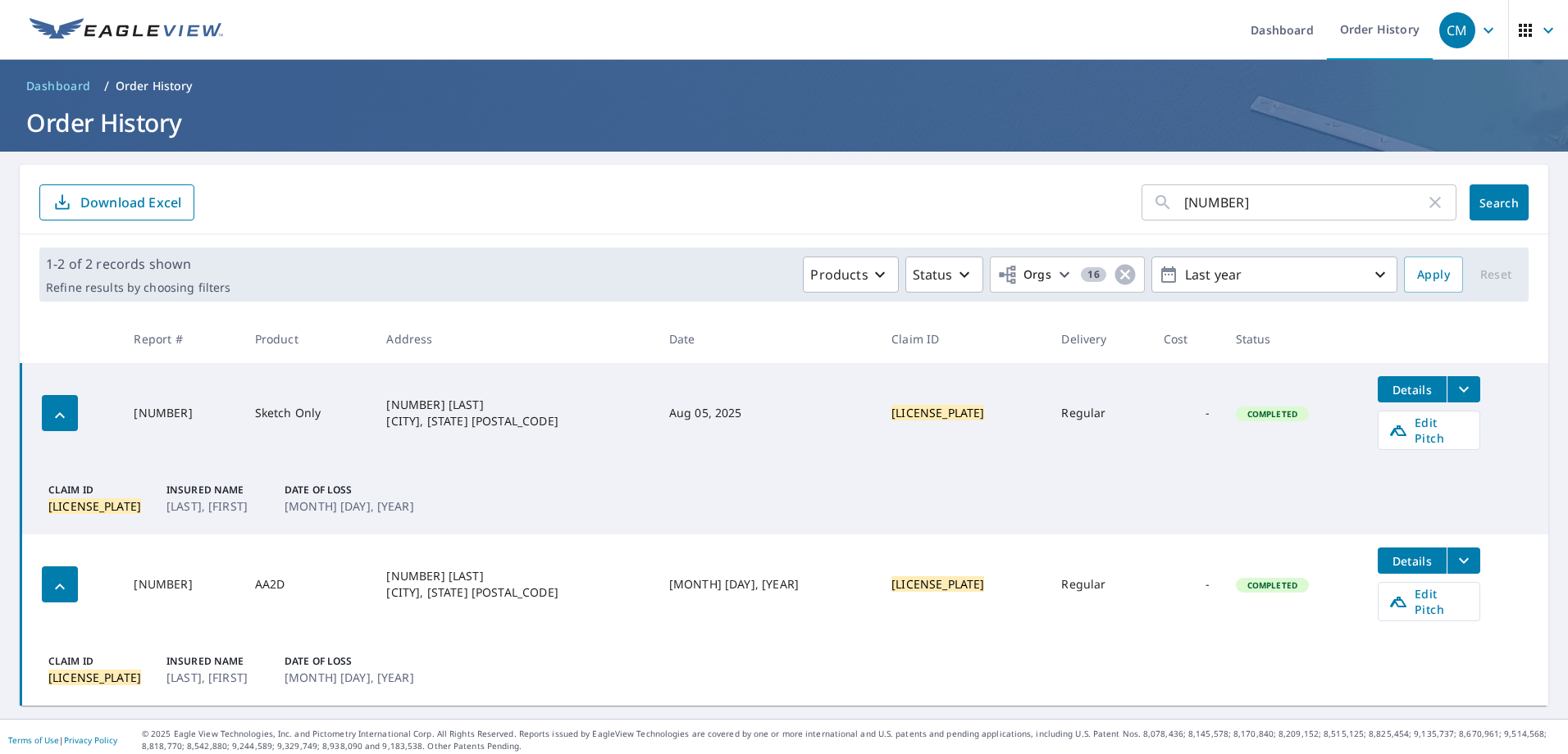 click on "Details" at bounding box center (1412, 389) 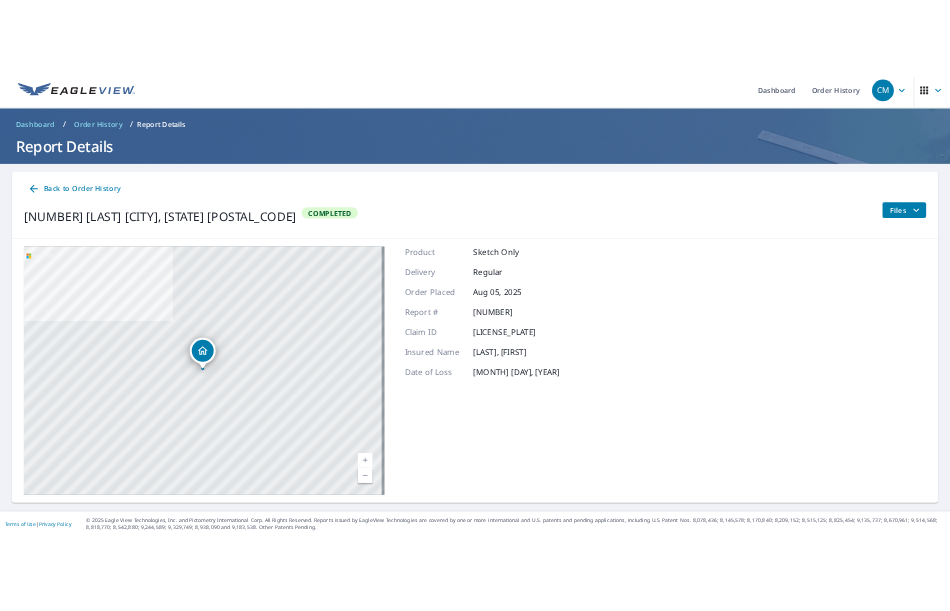 scroll, scrollTop: 14, scrollLeft: 0, axis: vertical 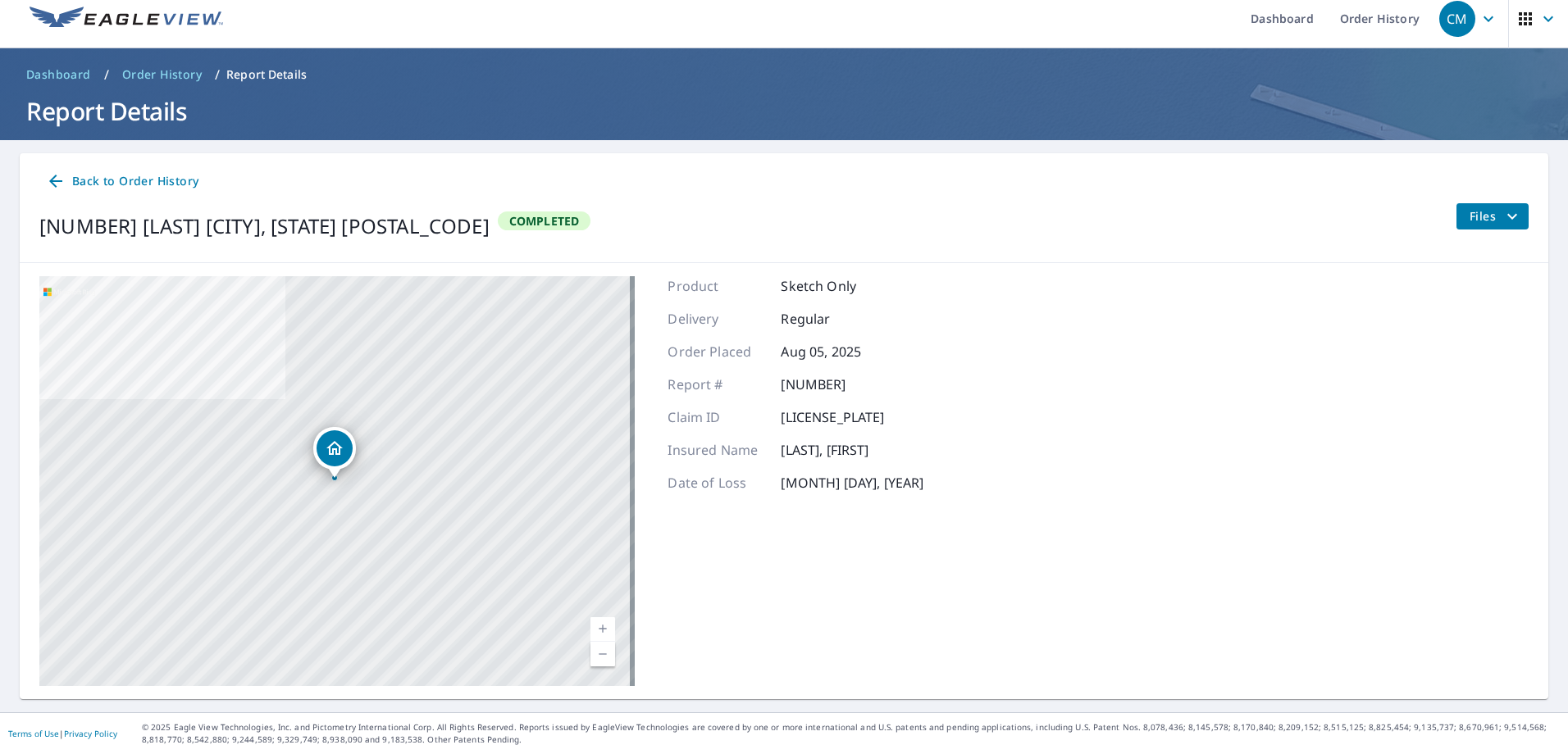 click 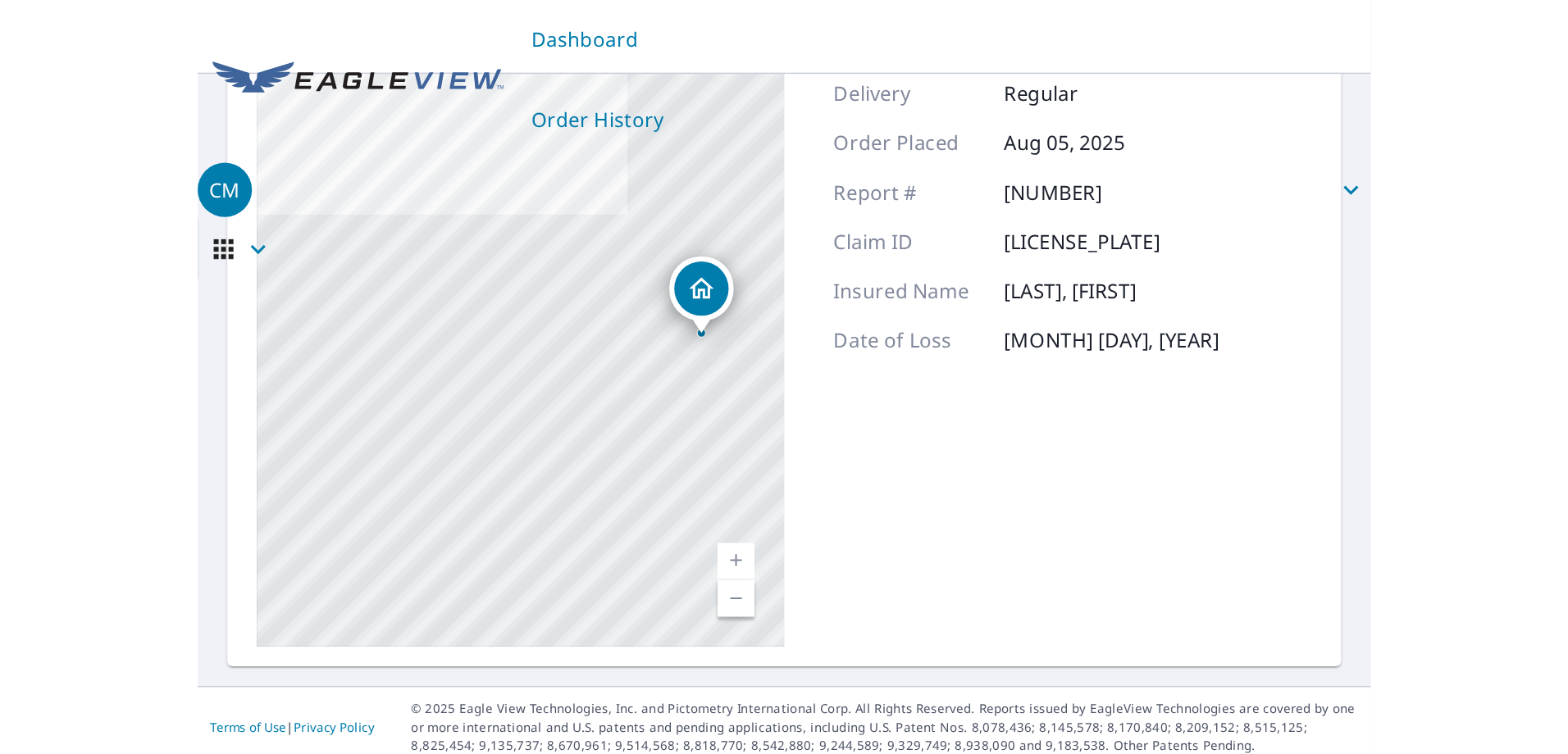 scroll, scrollTop: 11, scrollLeft: 0, axis: vertical 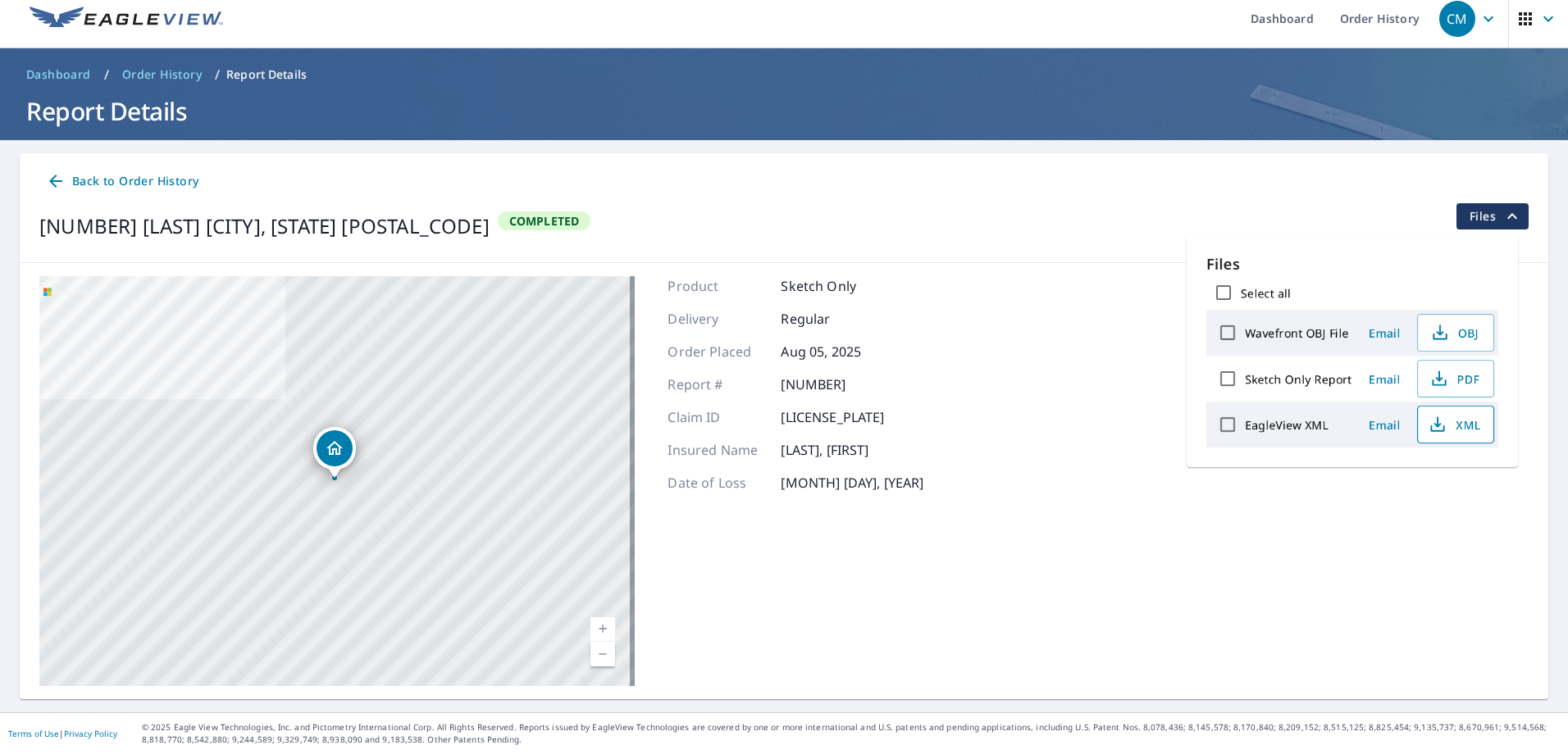 click 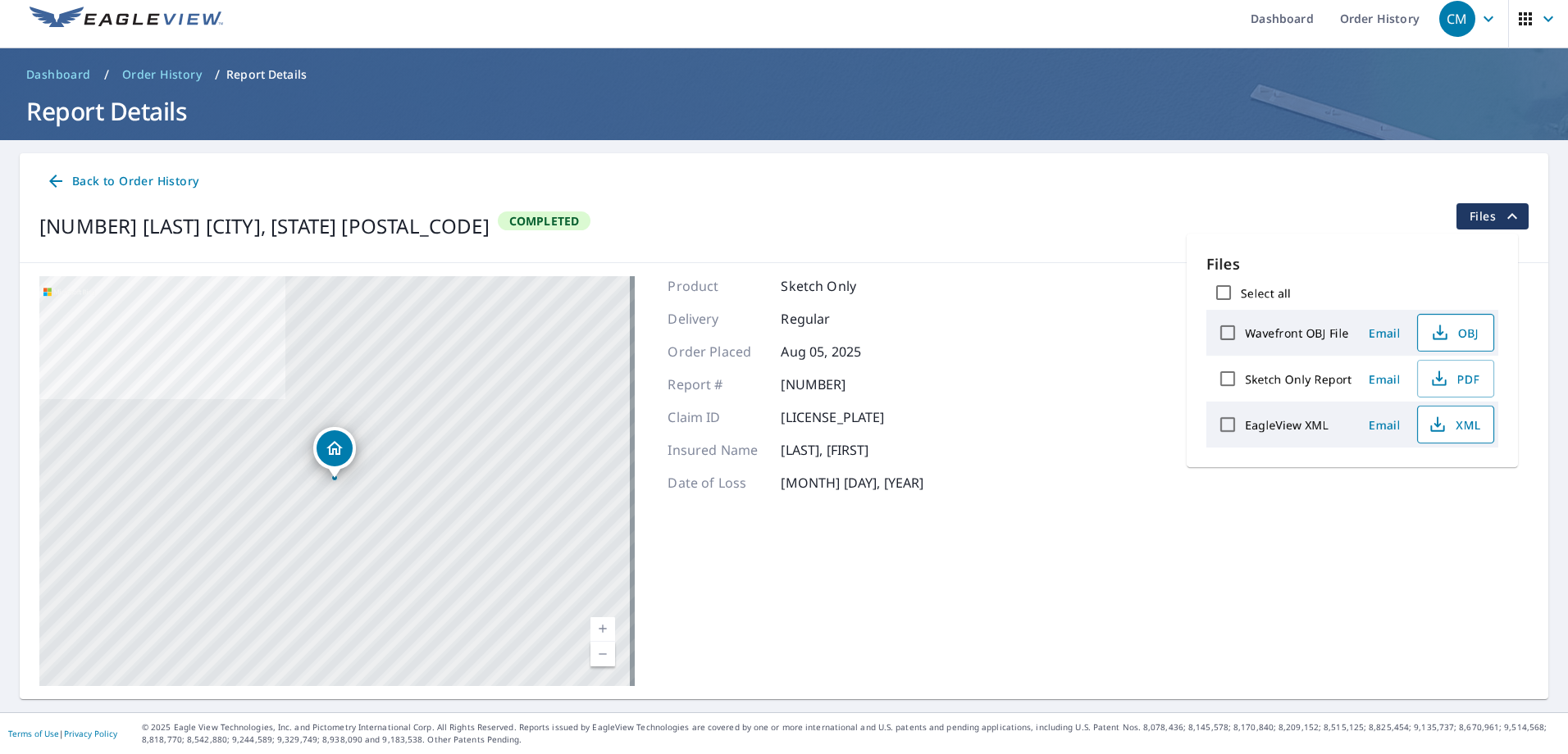 click on "OBJ" at bounding box center [1454, 333] 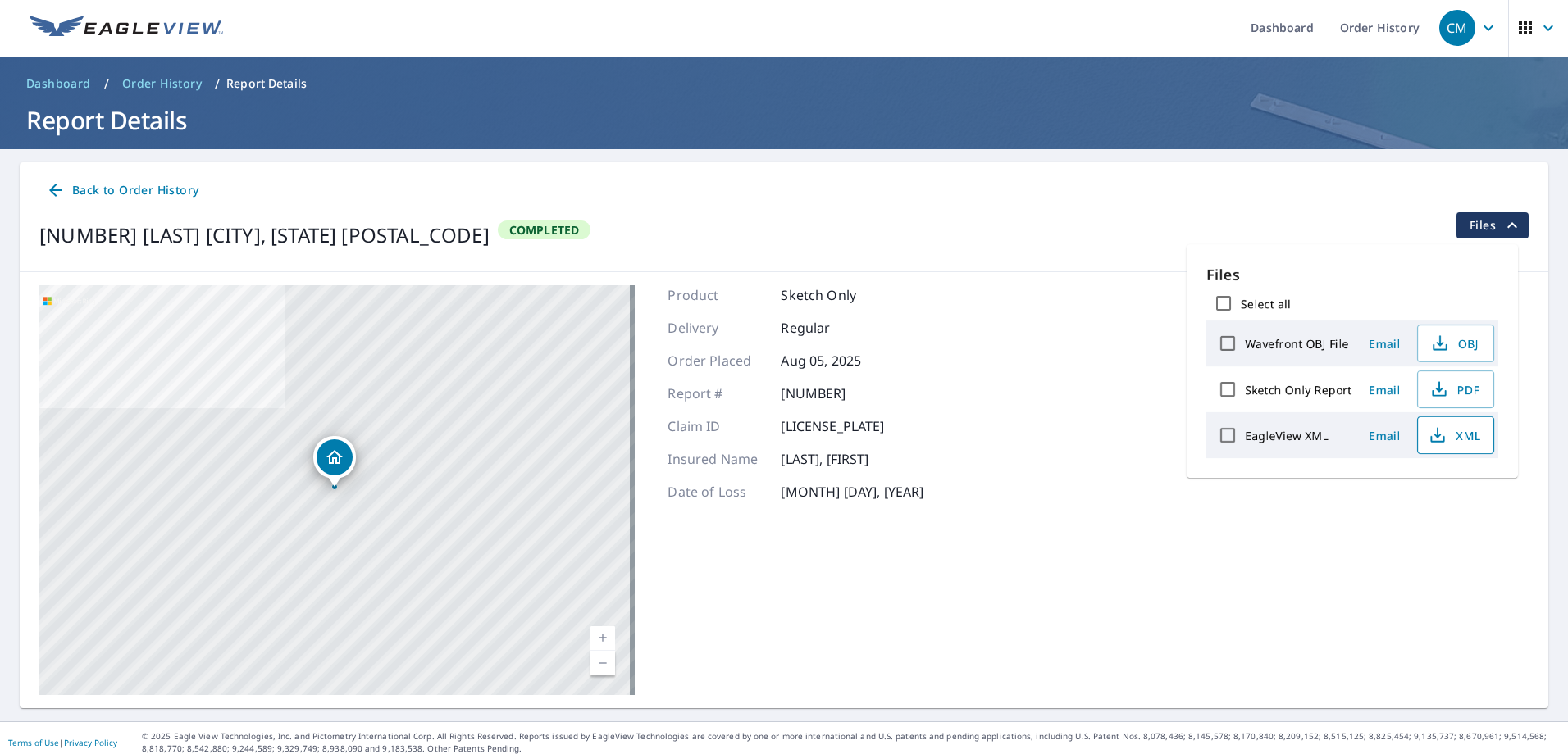 scroll, scrollTop: 0, scrollLeft: 0, axis: both 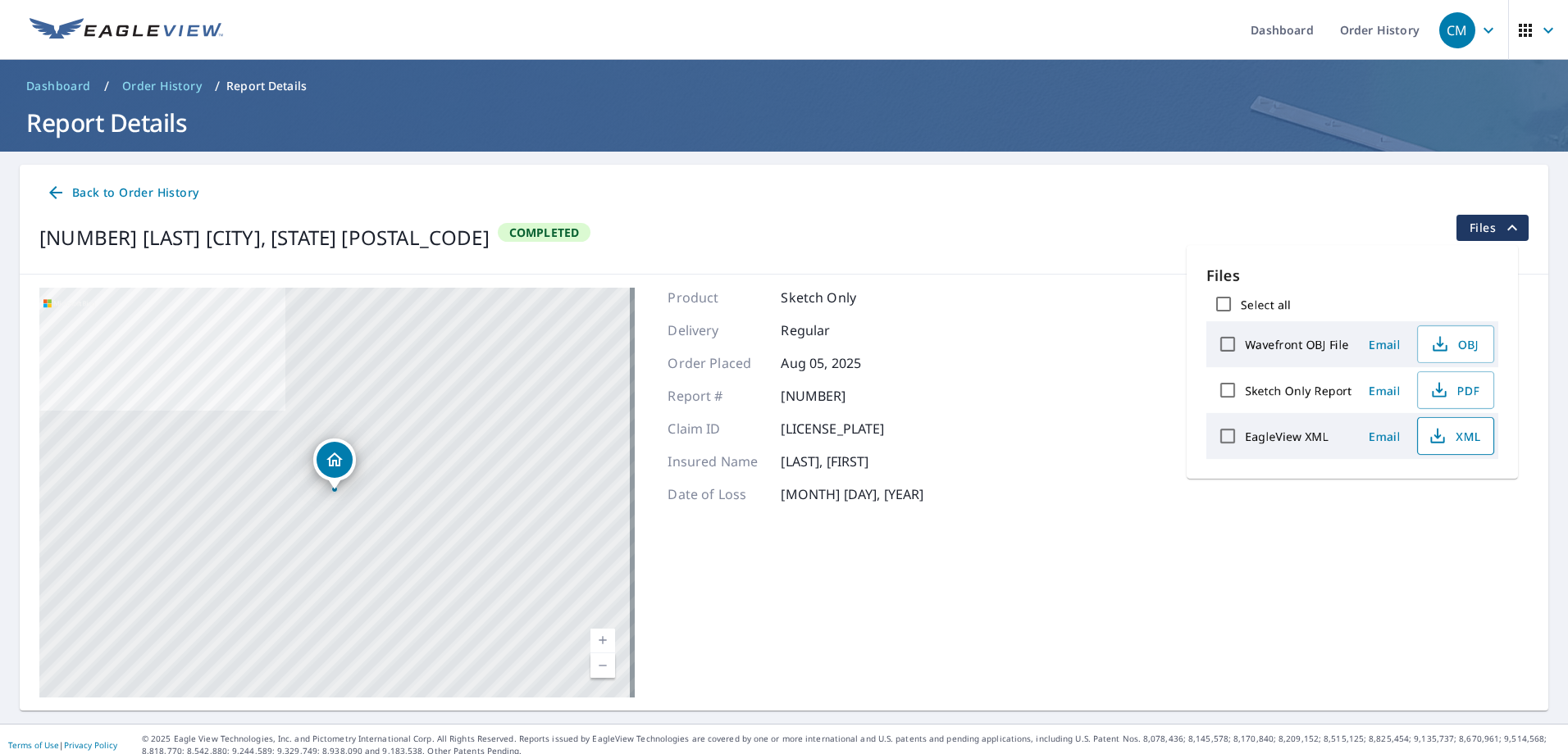 click 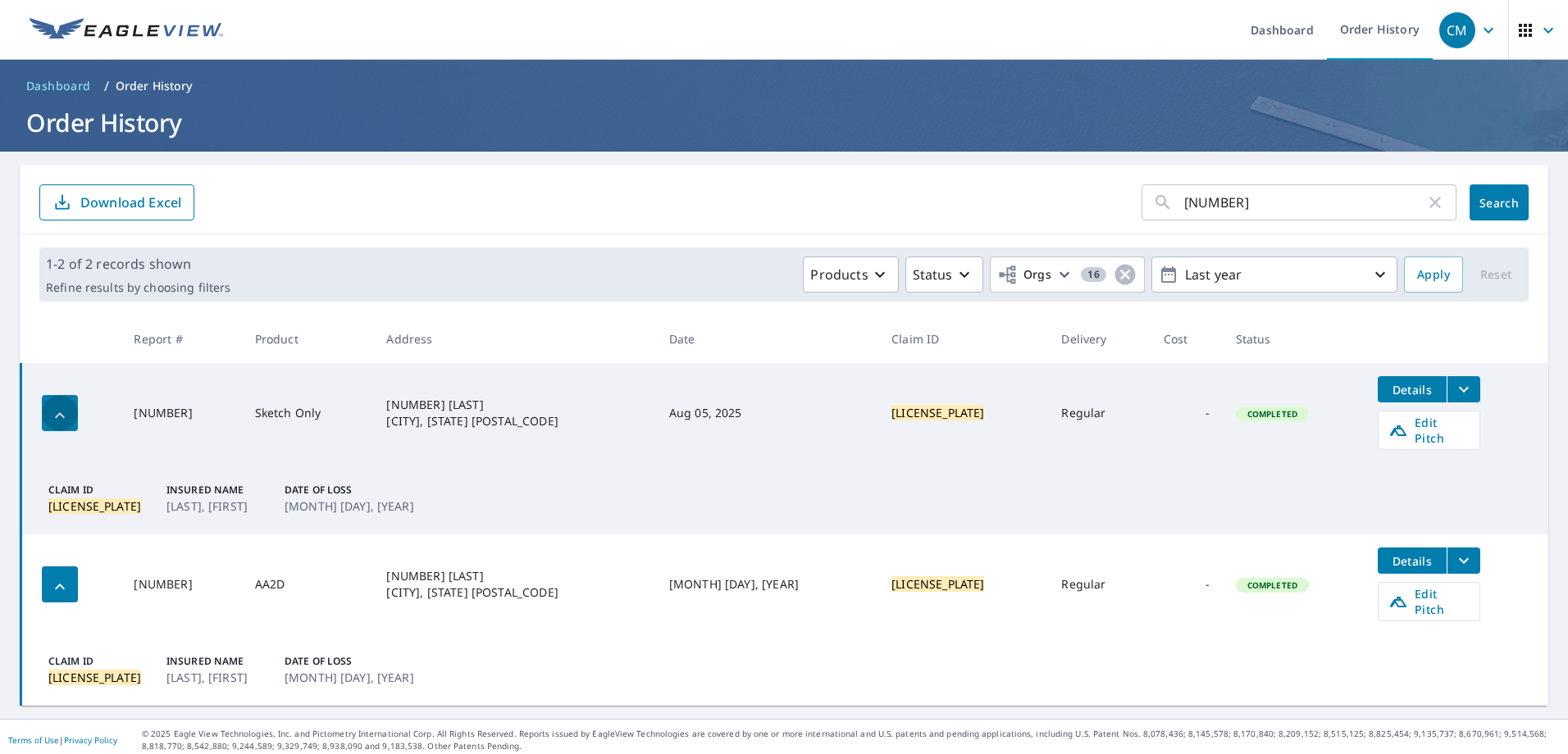 click 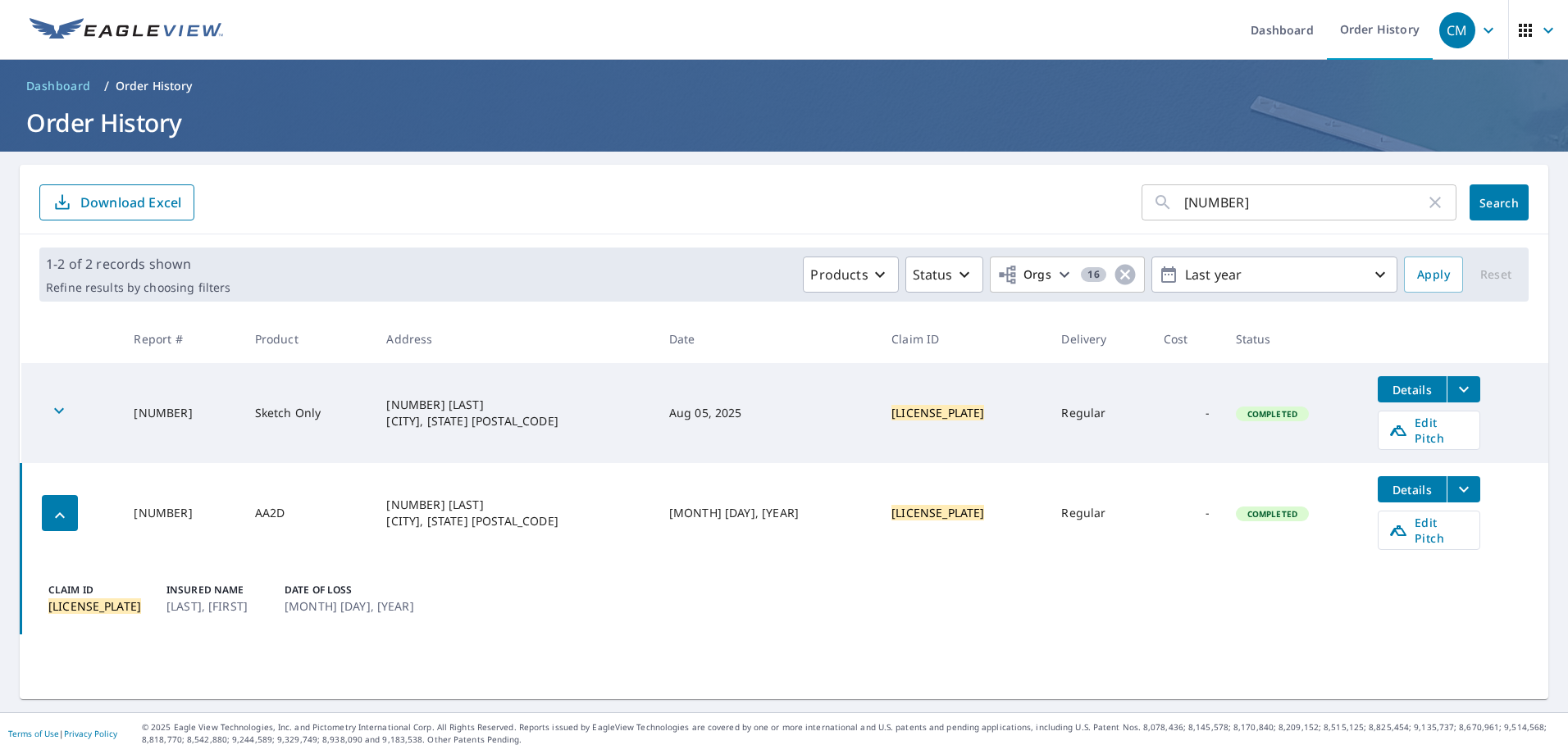 click 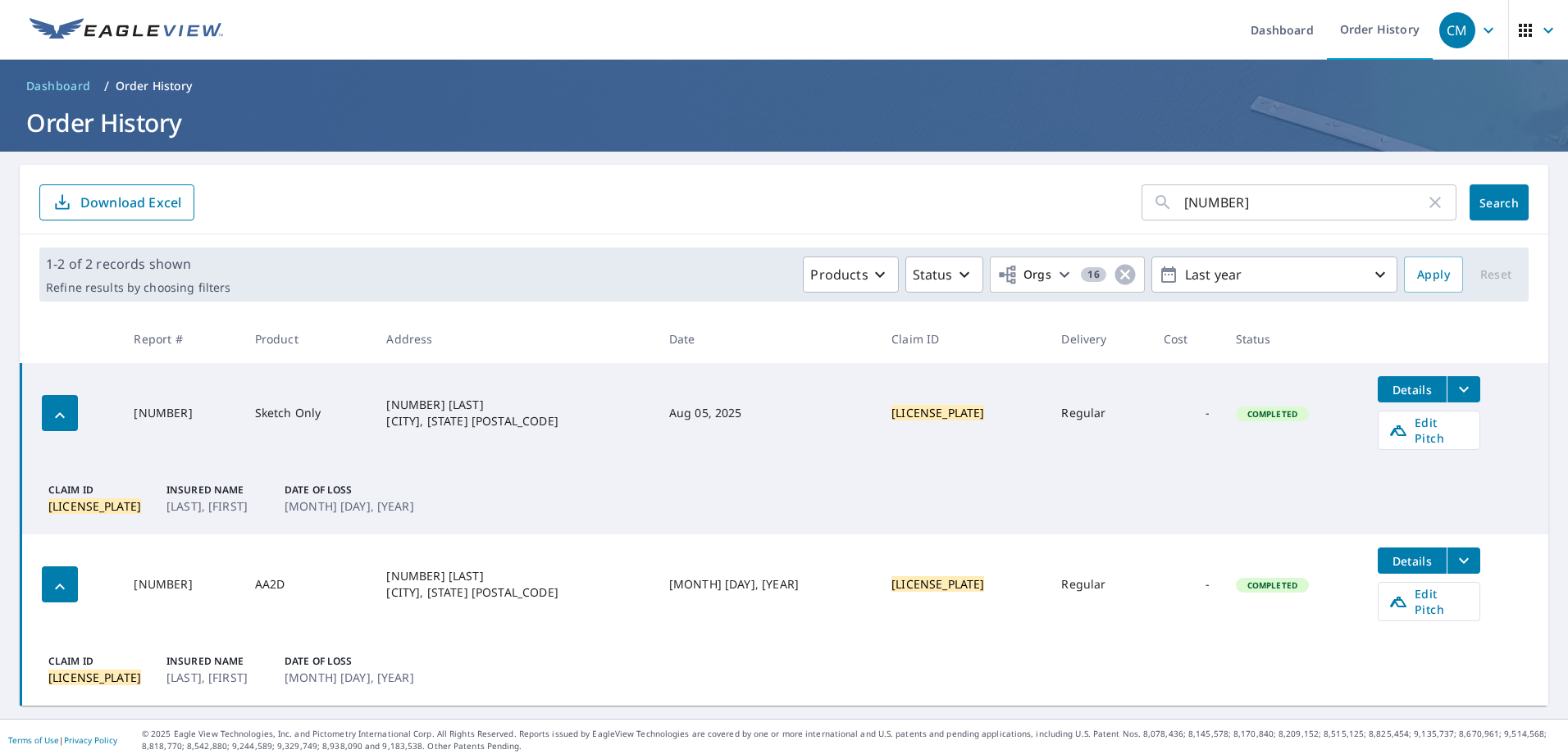 click on "Regular" at bounding box center (1099, 413) 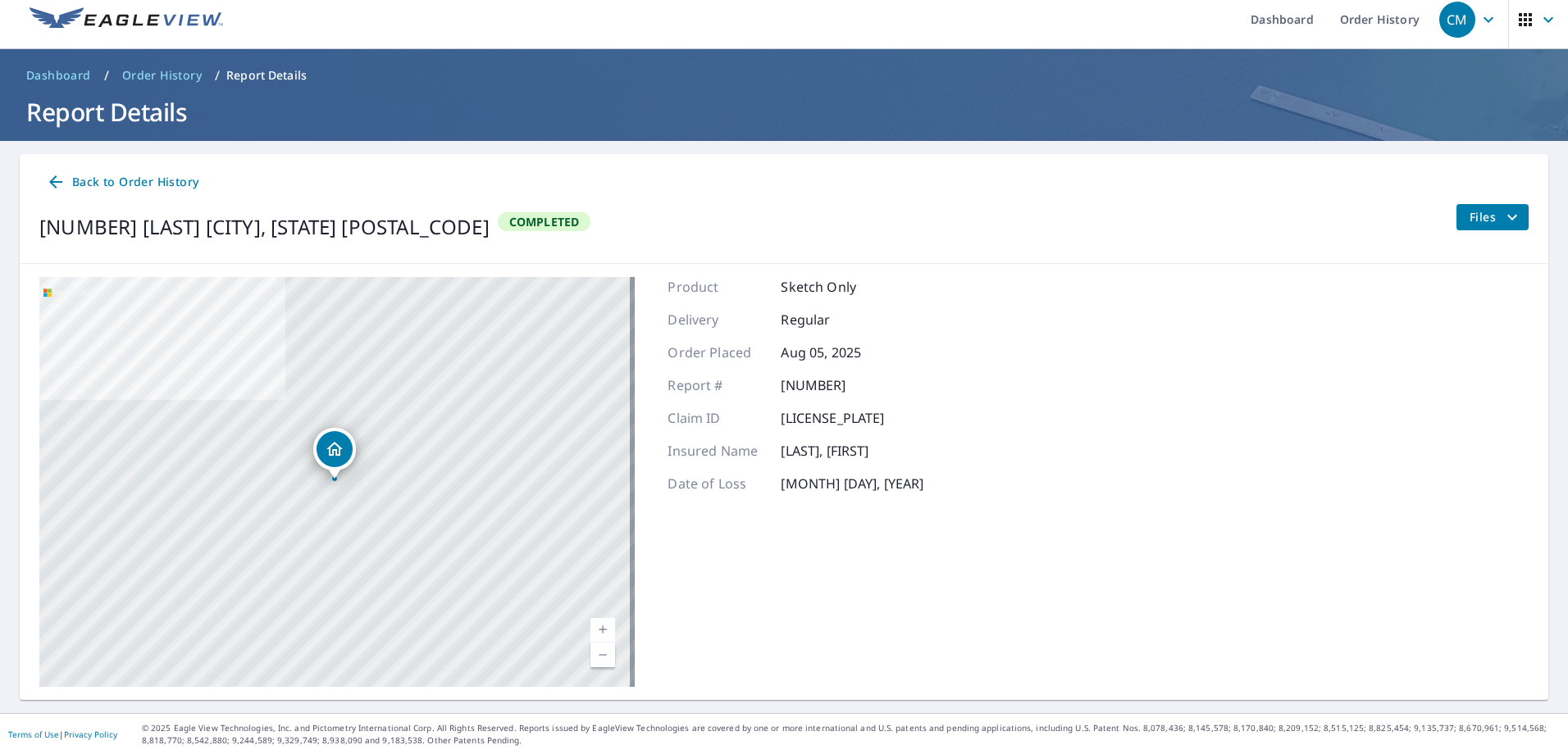 scroll, scrollTop: 11, scrollLeft: 0, axis: vertical 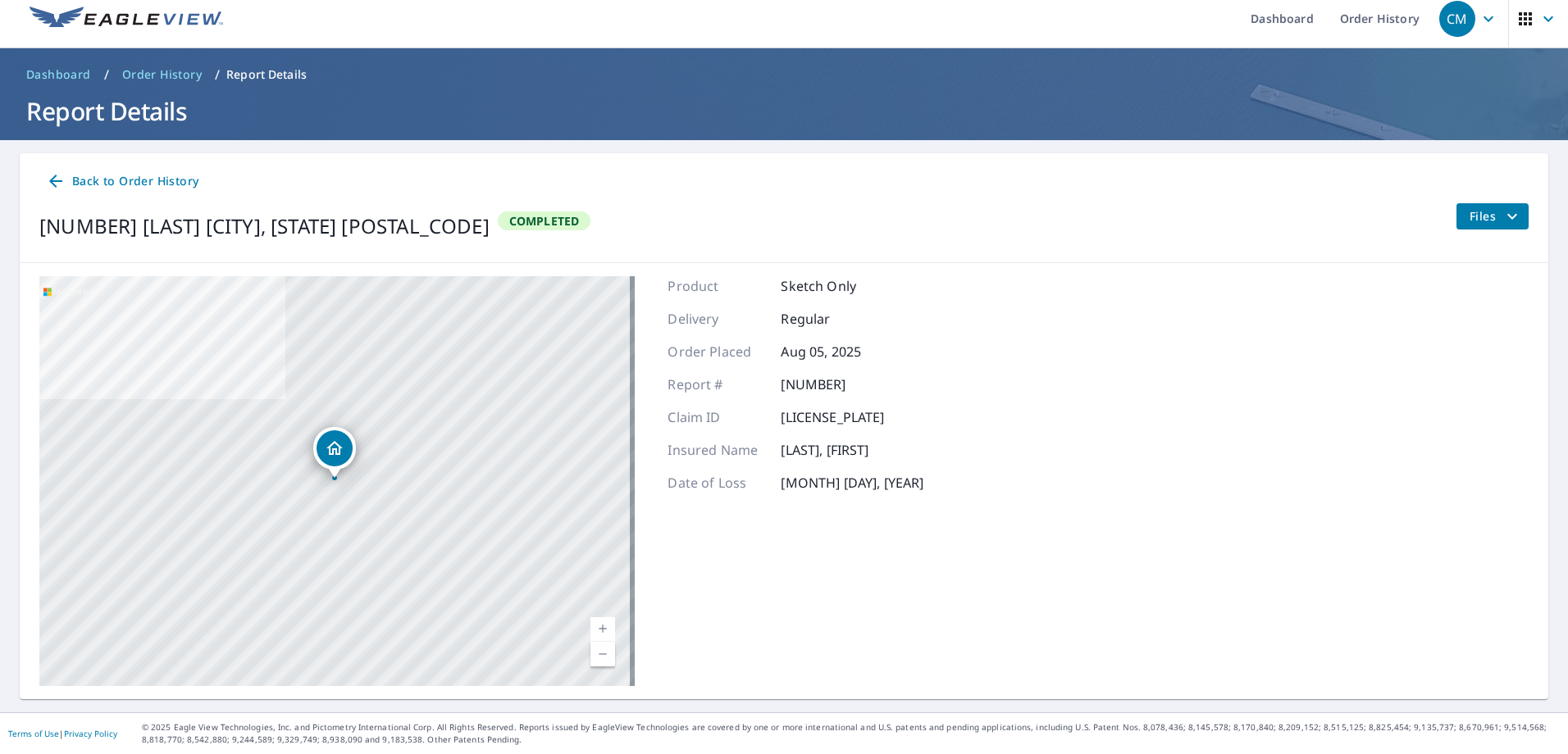 click on "Files" at bounding box center (1496, 216) 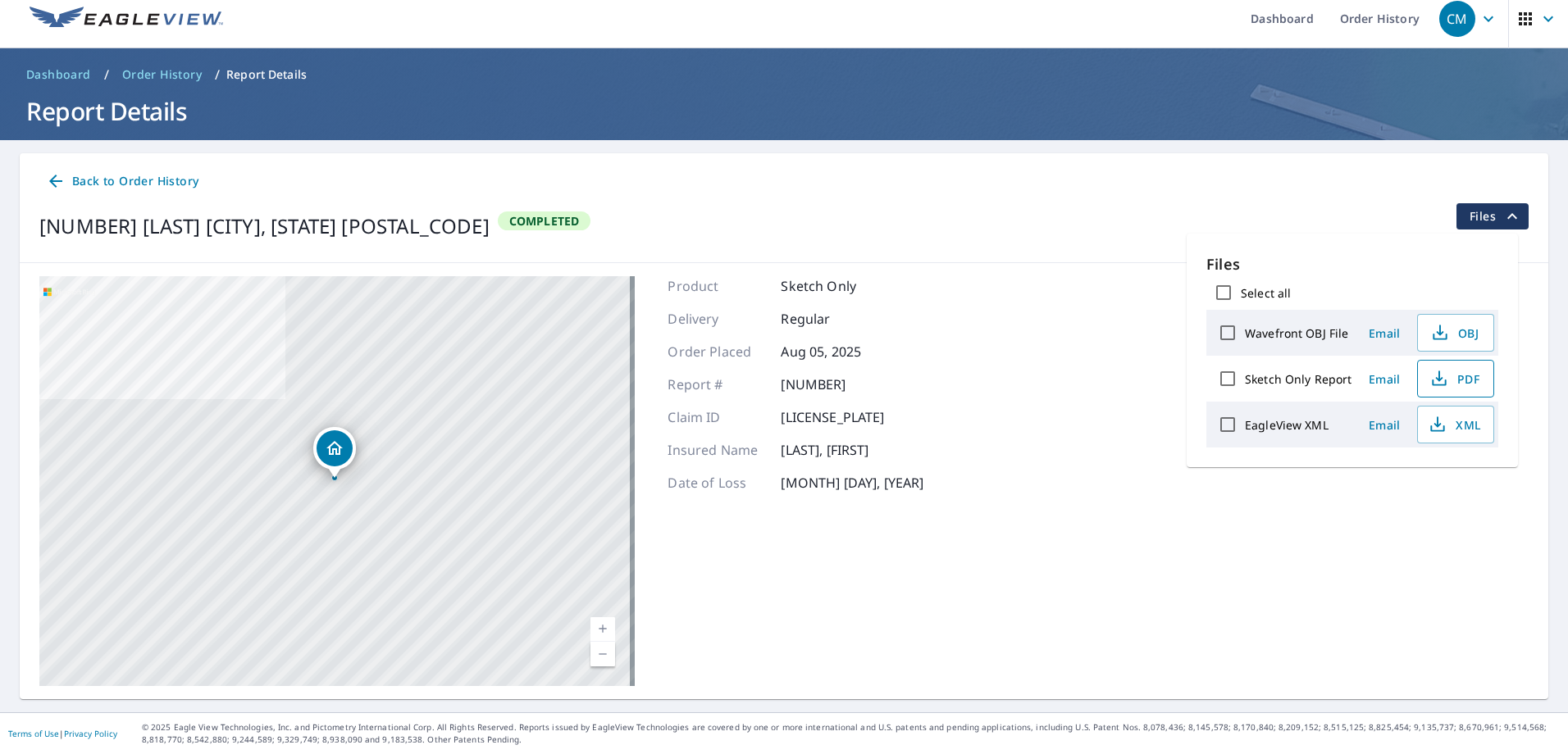 click on "PDF" at bounding box center (1454, 379) 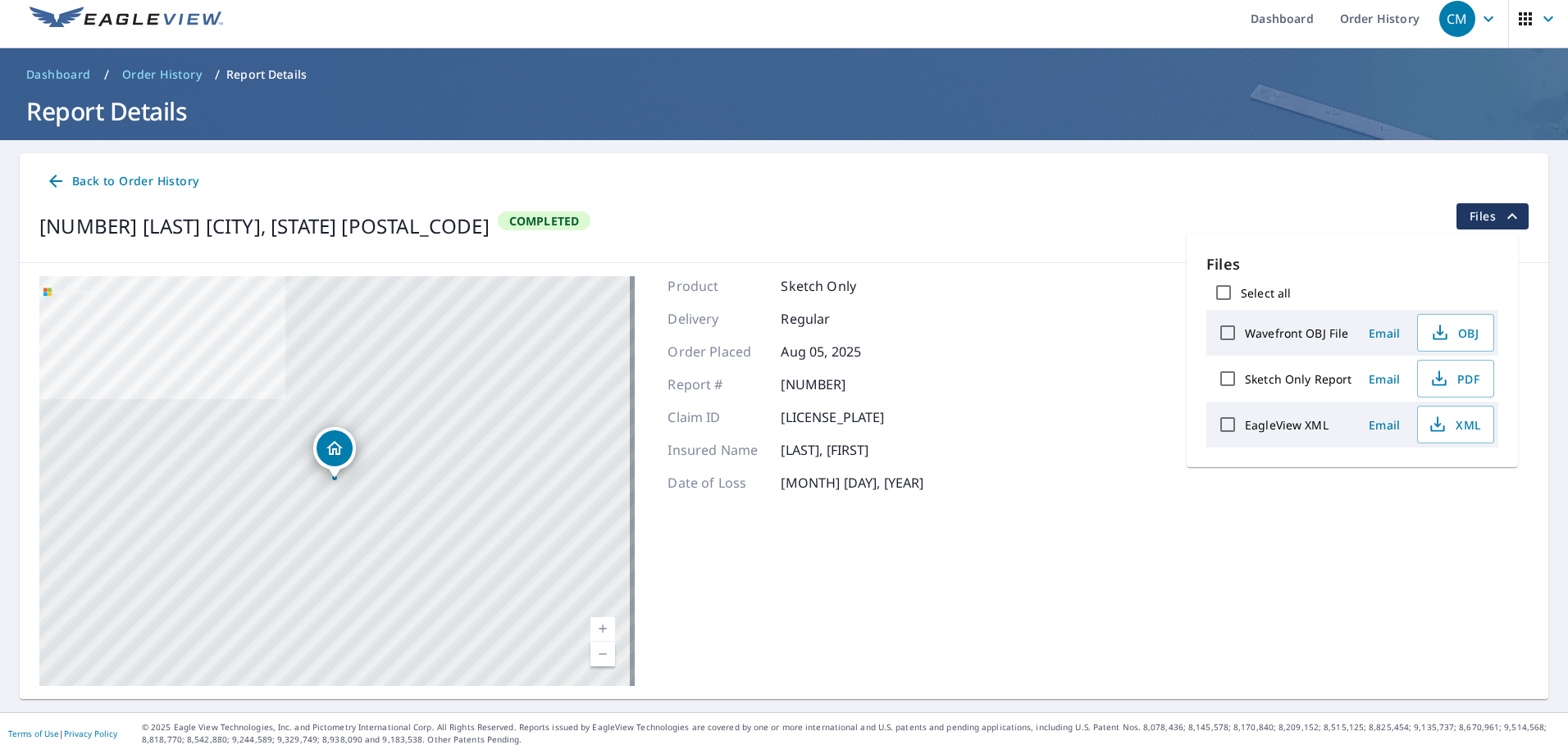 click 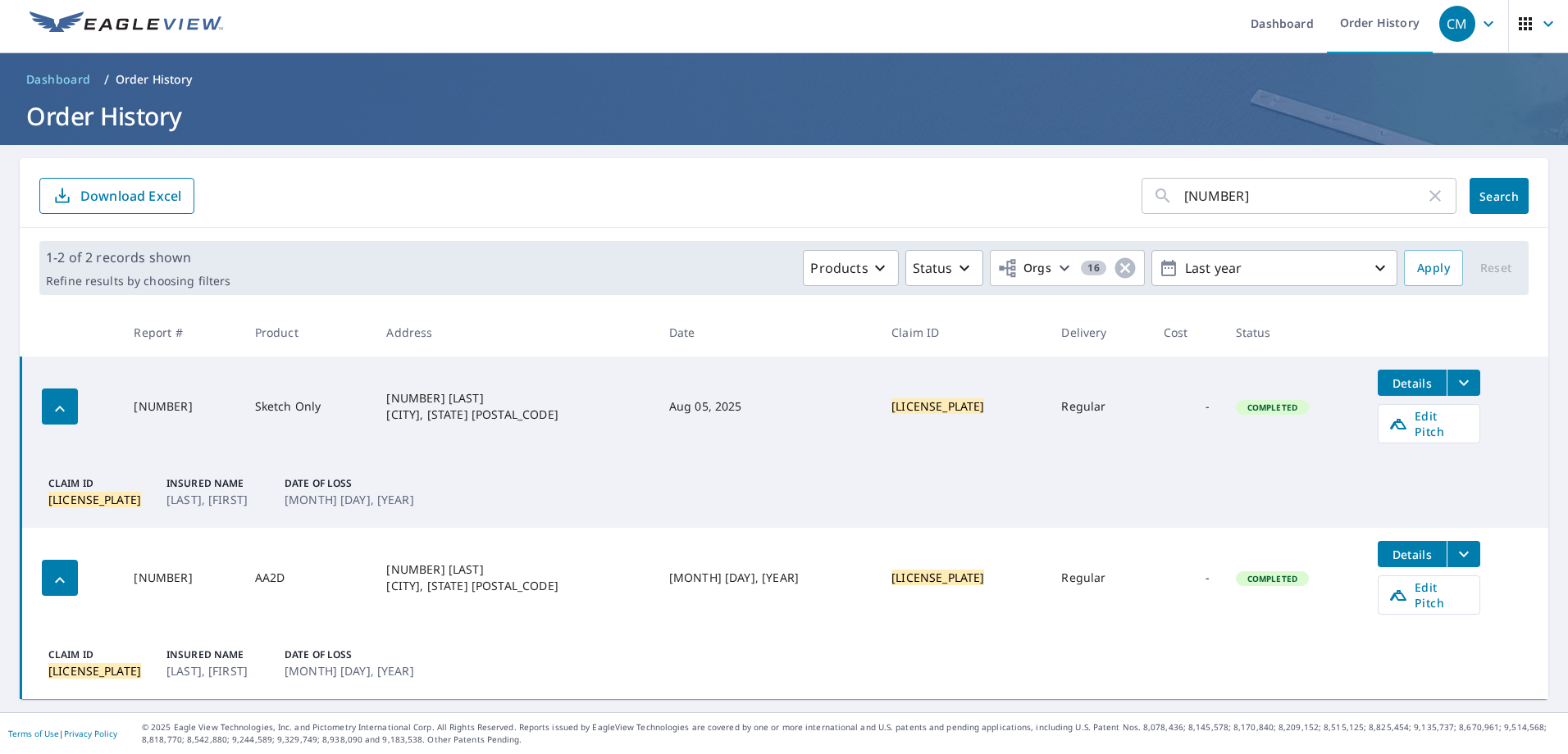 scroll, scrollTop: 0, scrollLeft: 0, axis: both 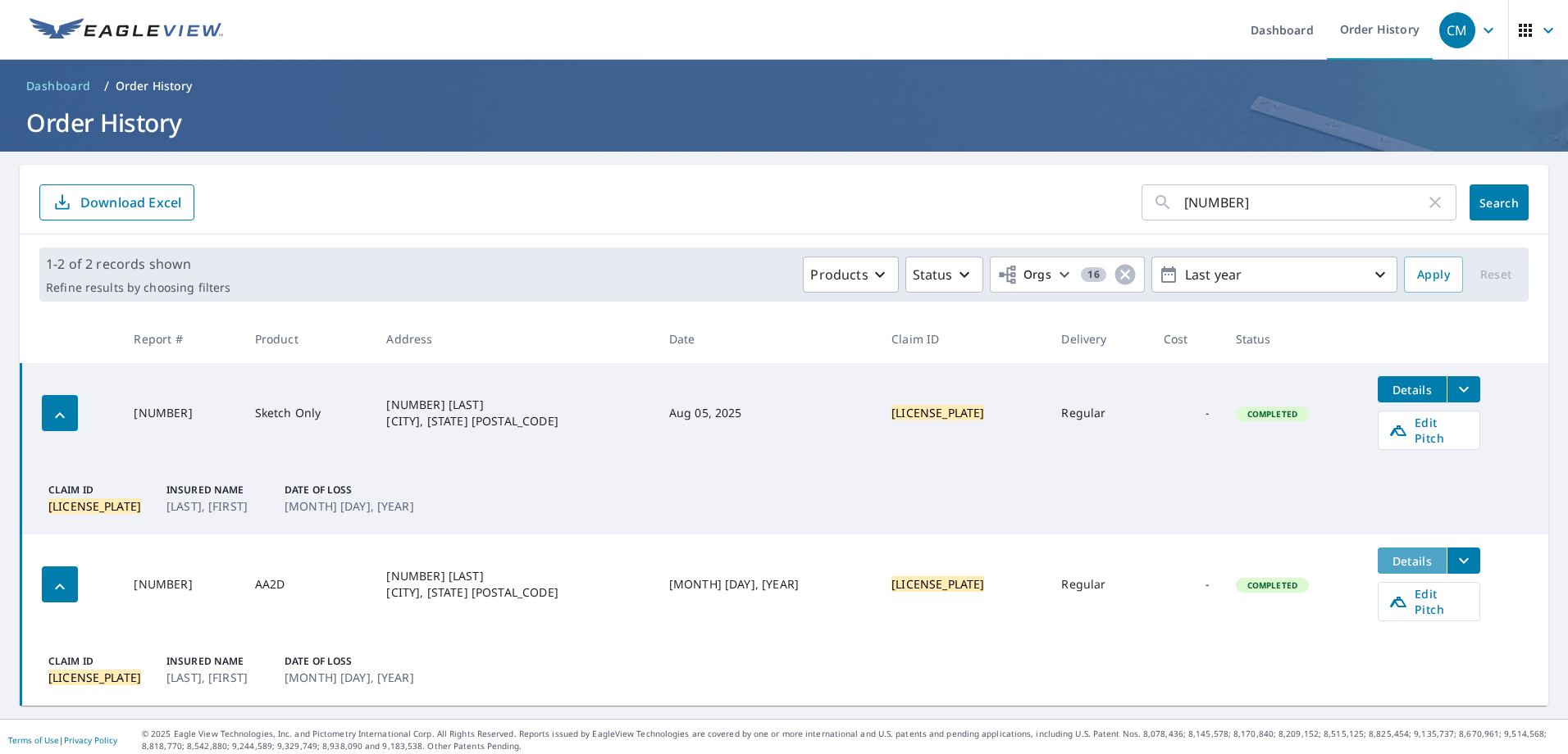 click on "Details" at bounding box center [1412, 561] 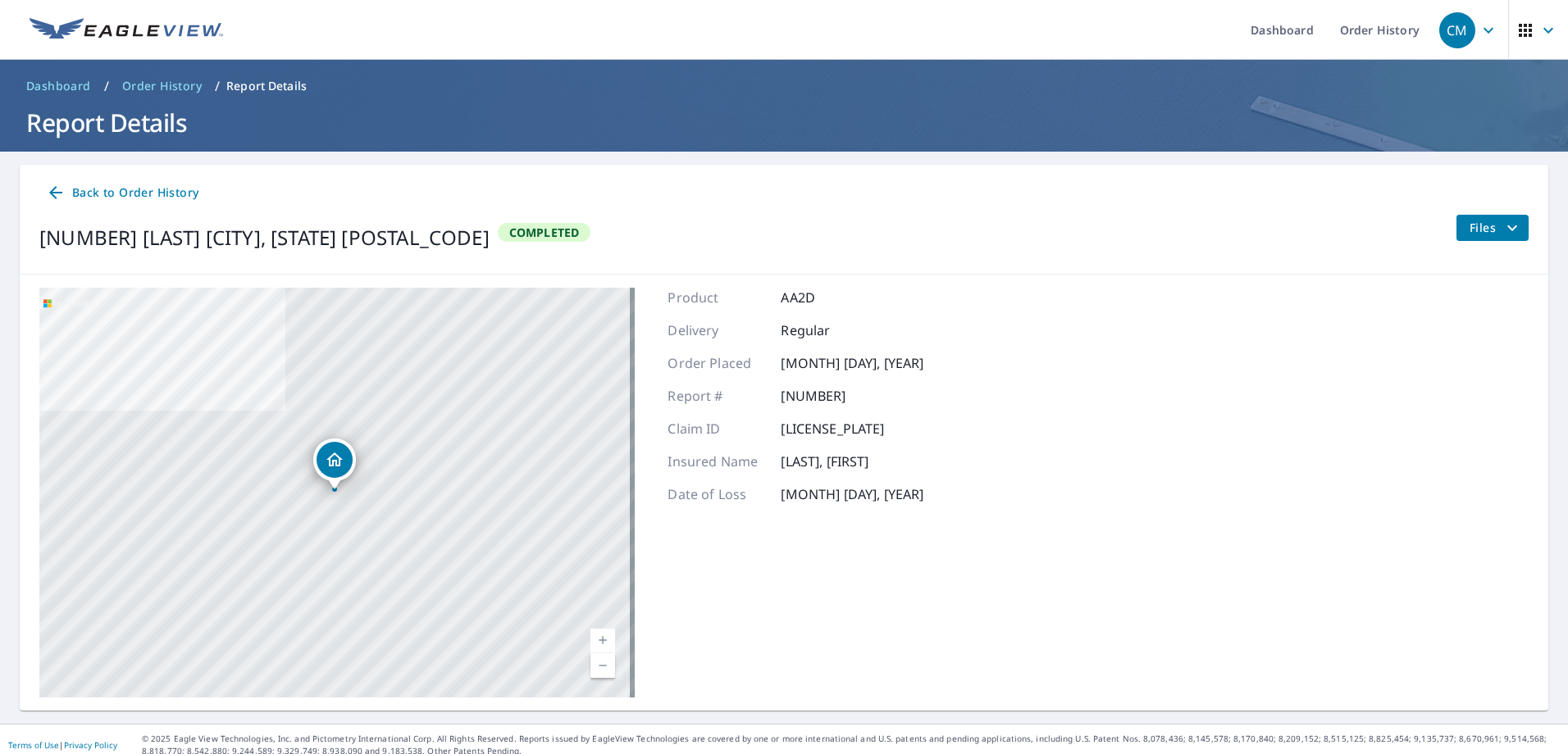click on "Files" at bounding box center [1492, 228] 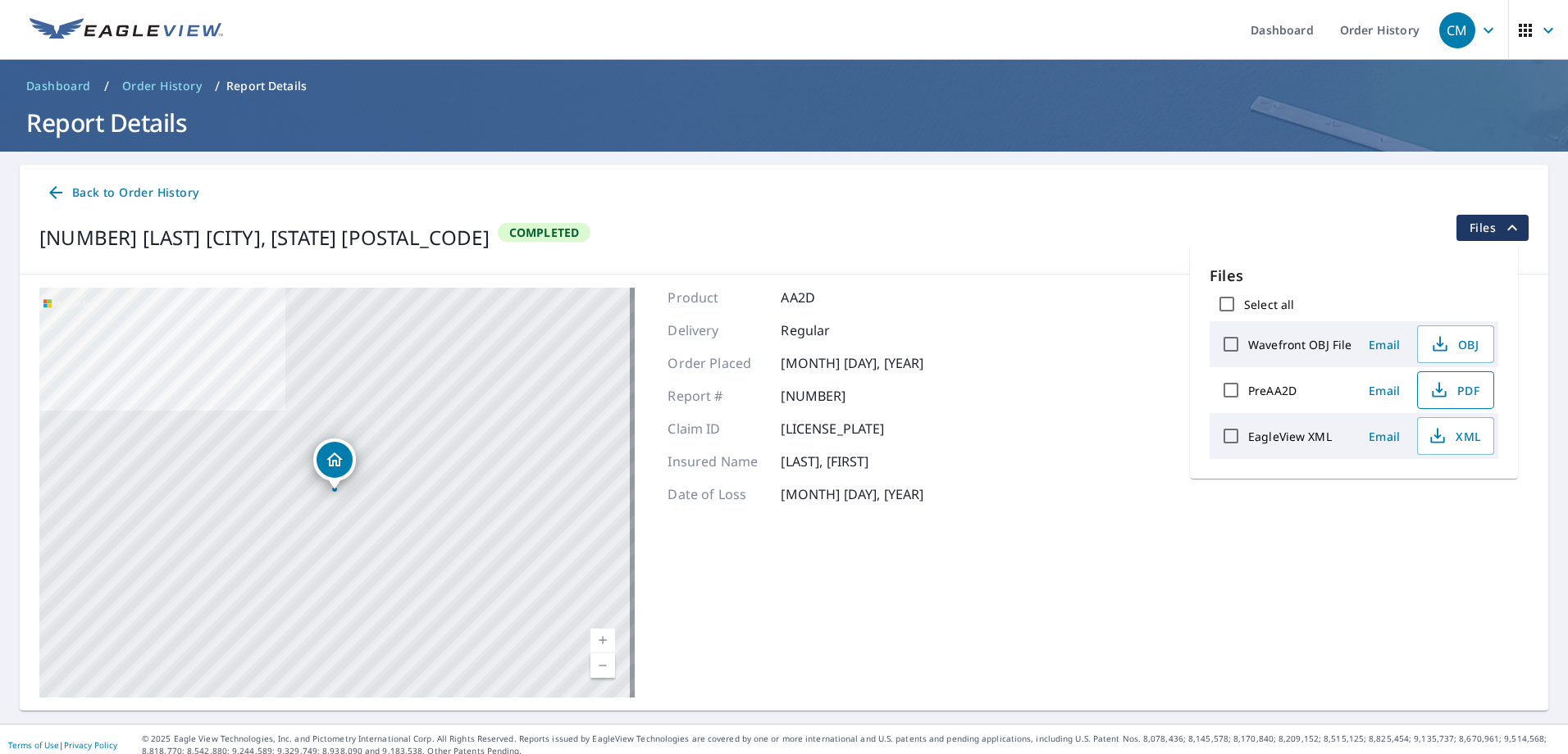 click on "PDF" at bounding box center (1454, 390) 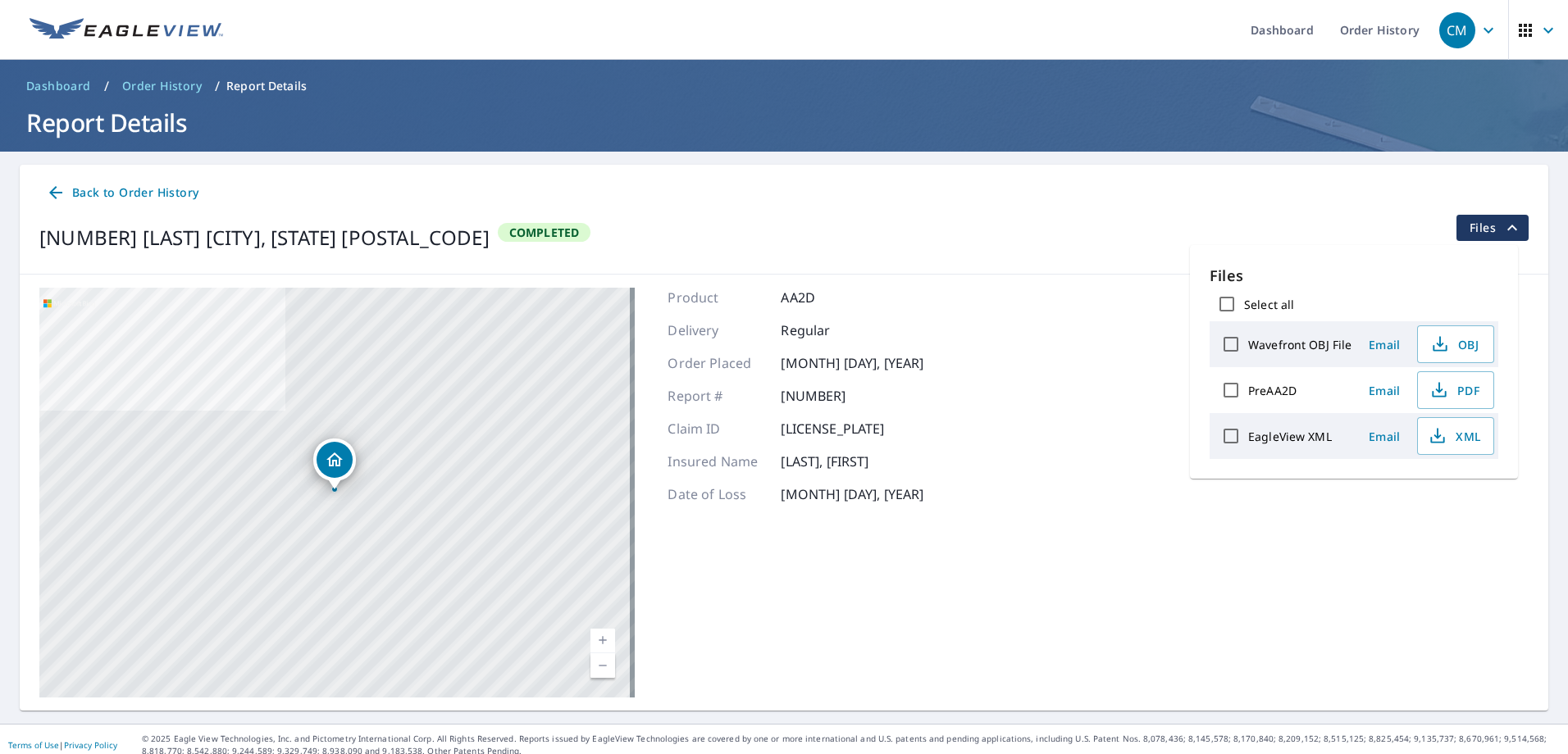 click 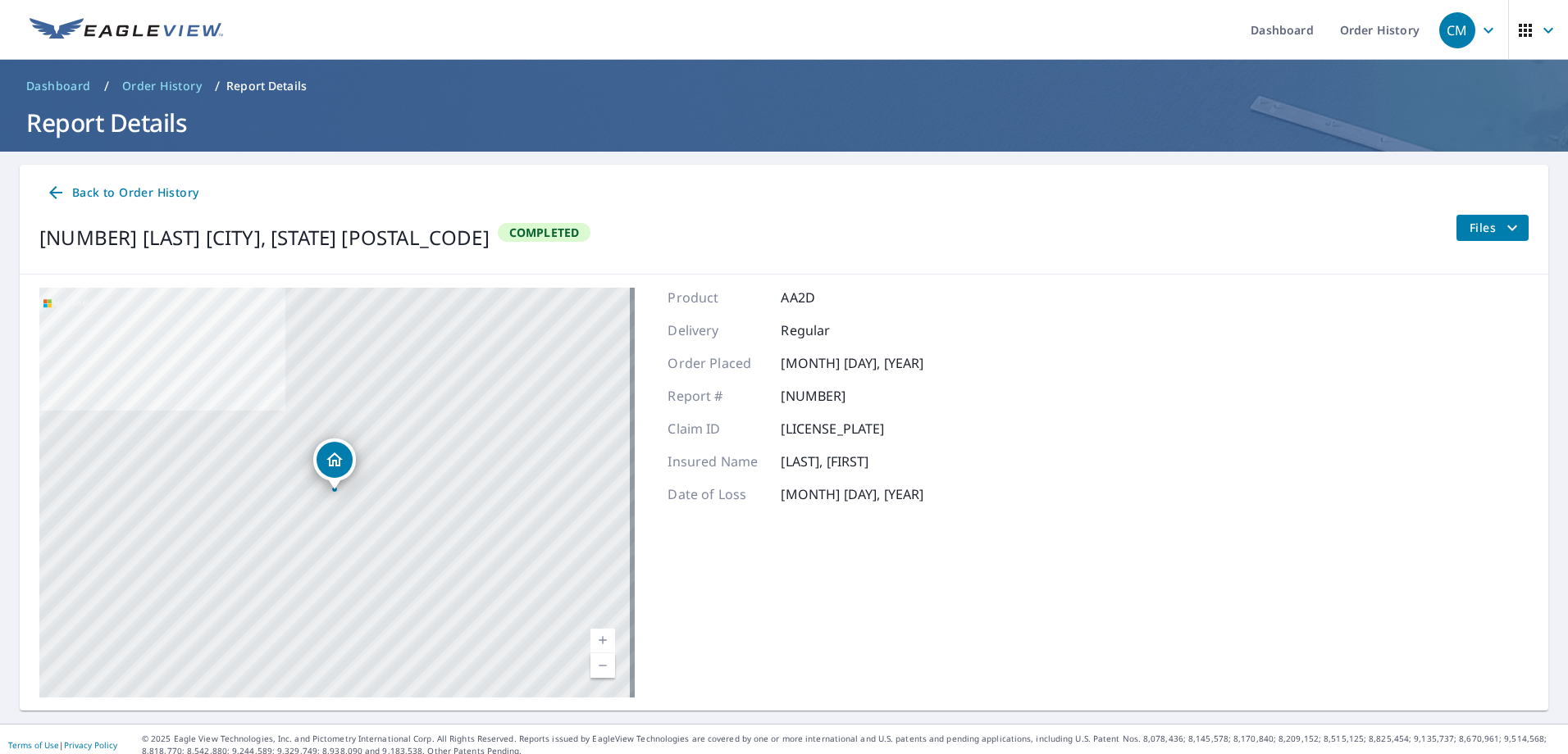 click 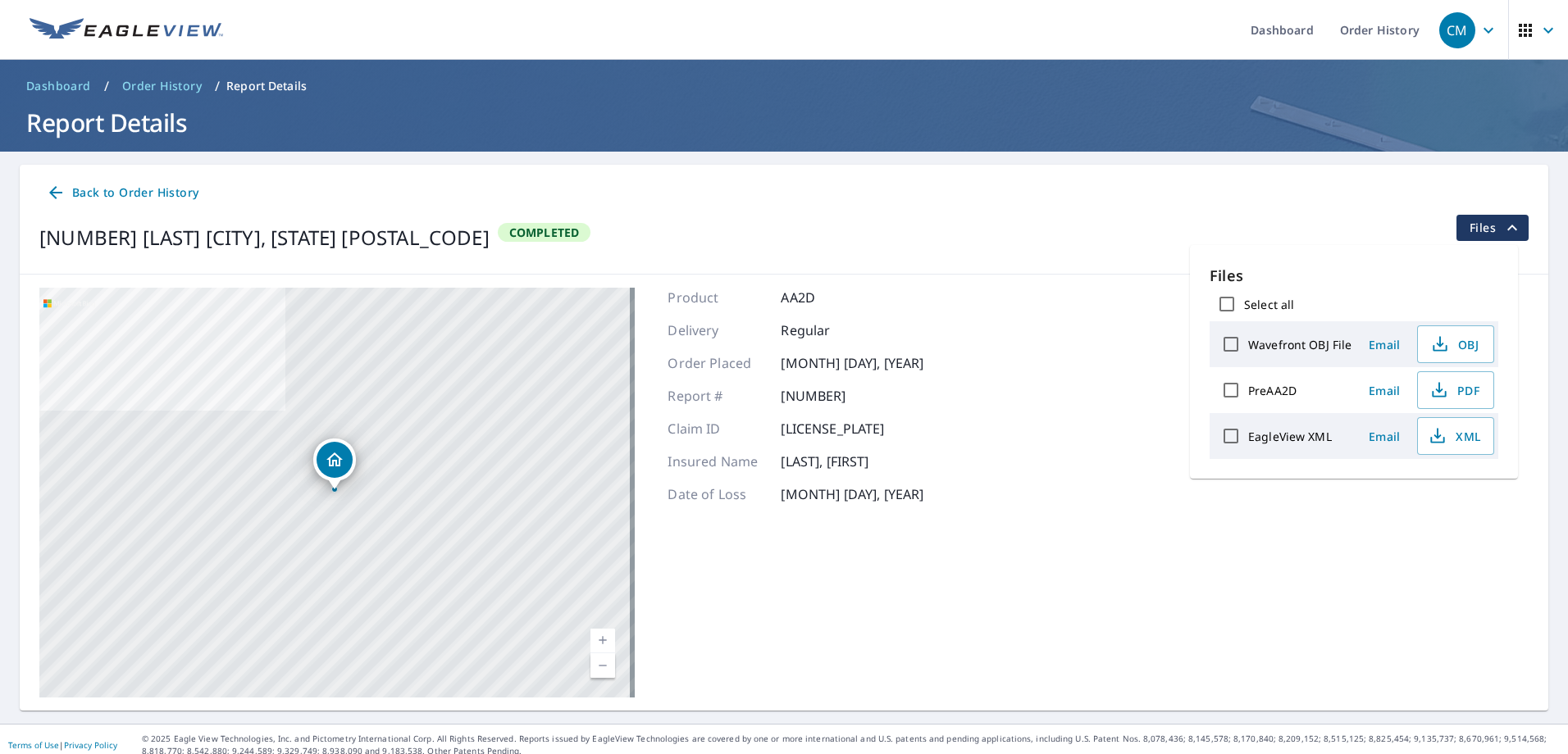 click 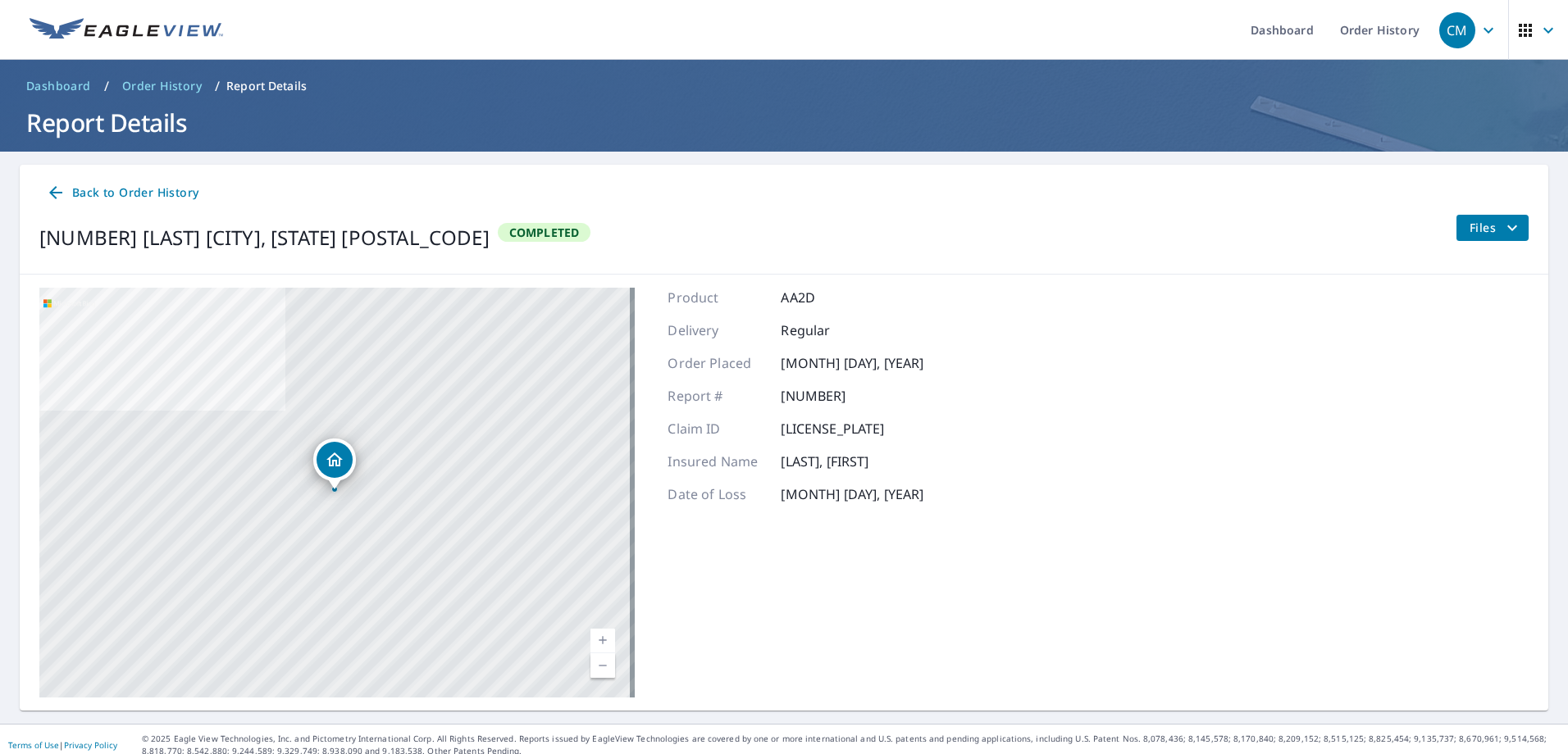 click on "Back to Order History" at bounding box center (122, 193) 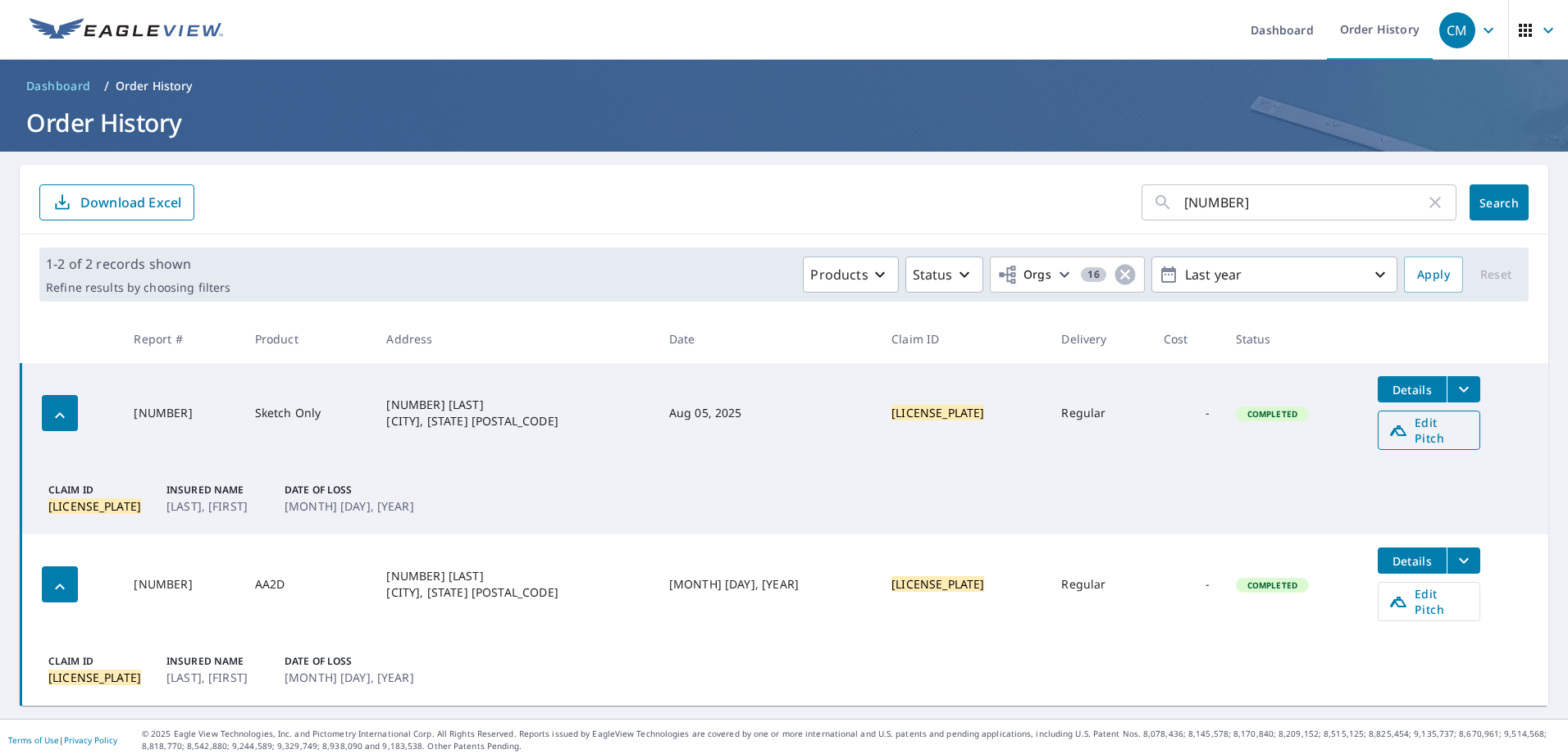 click on "Edit Pitch" at bounding box center [1429, 430] 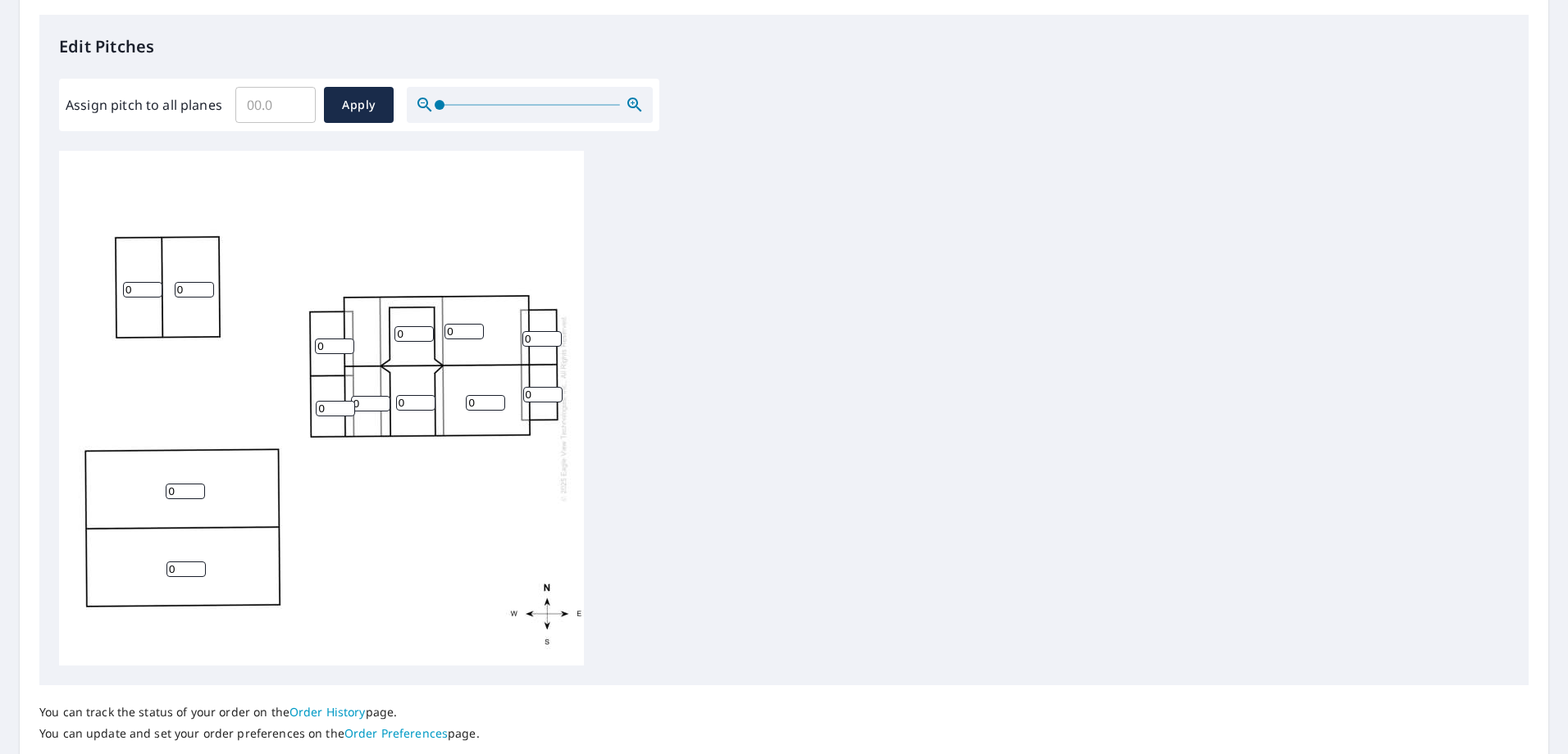 scroll, scrollTop: 543, scrollLeft: 0, axis: vertical 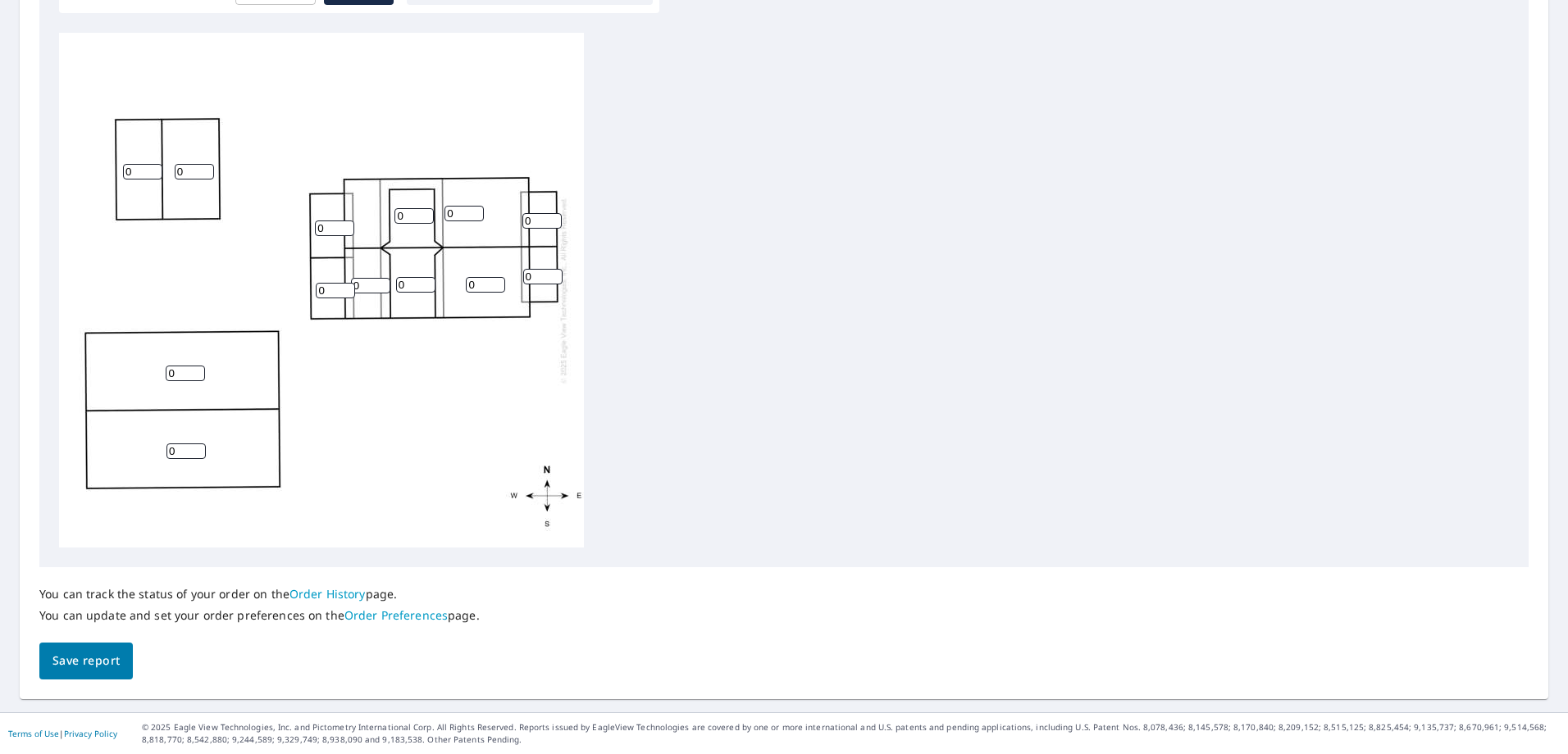 click on "0" at bounding box center [414, 216] 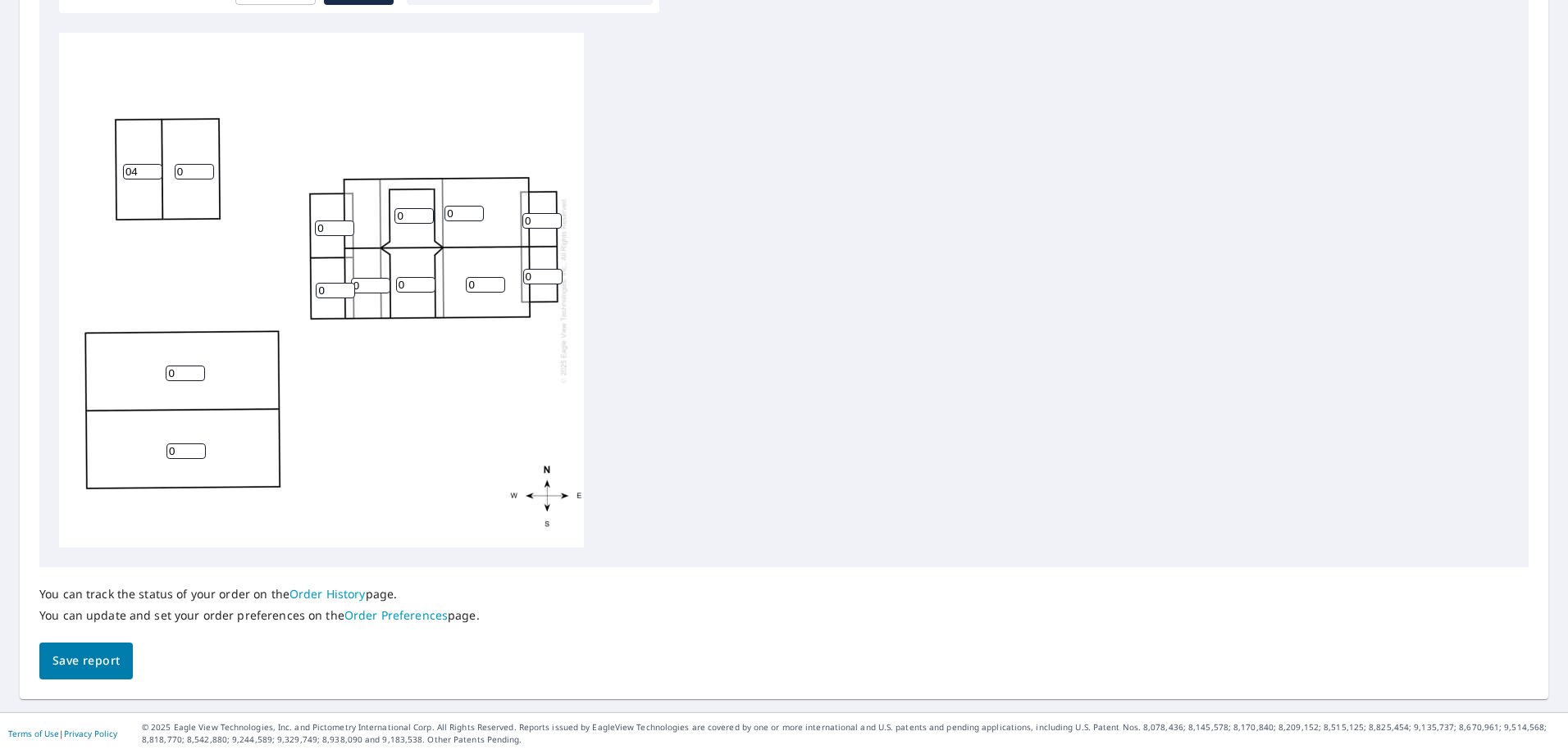 type on "04" 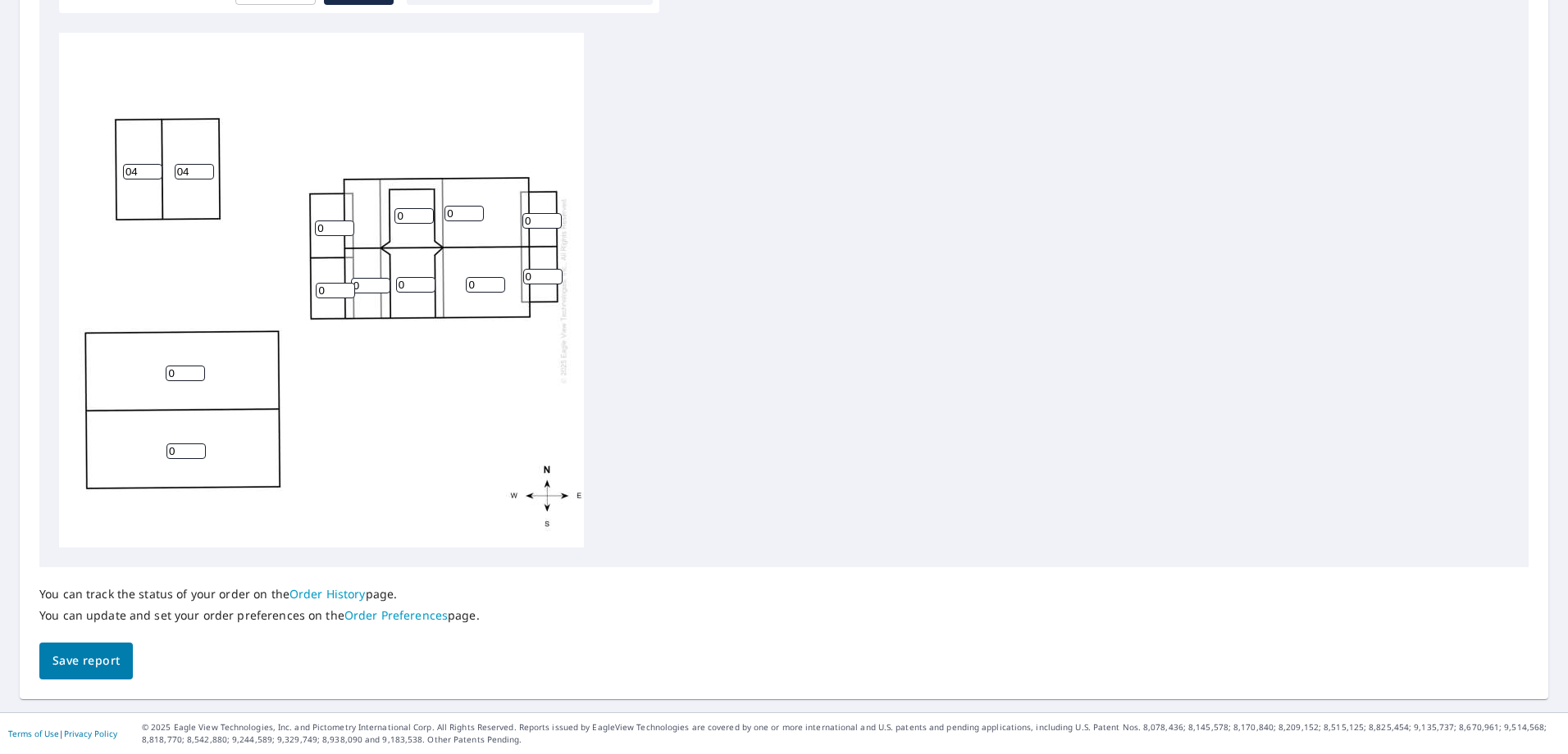 type on "04" 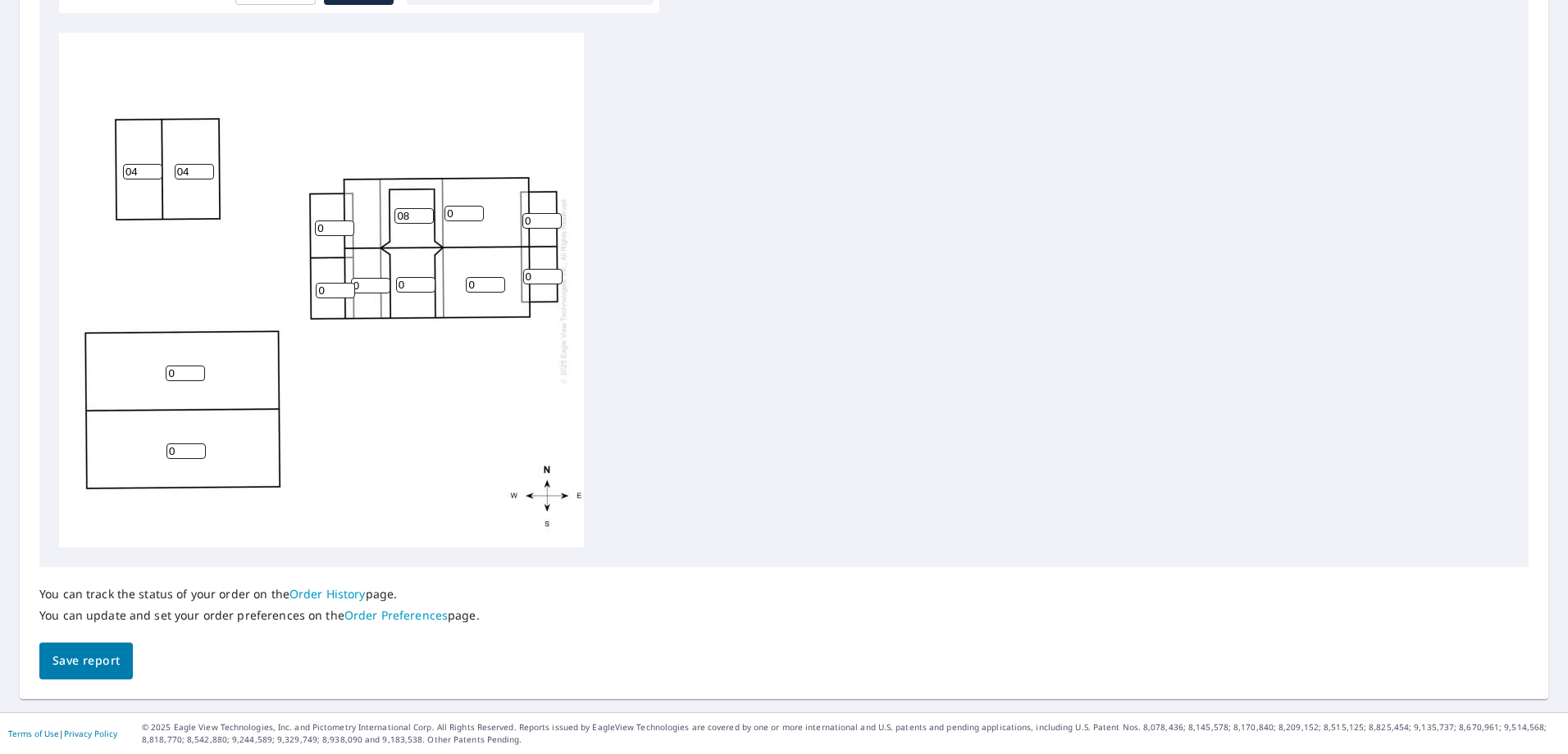 type on "08" 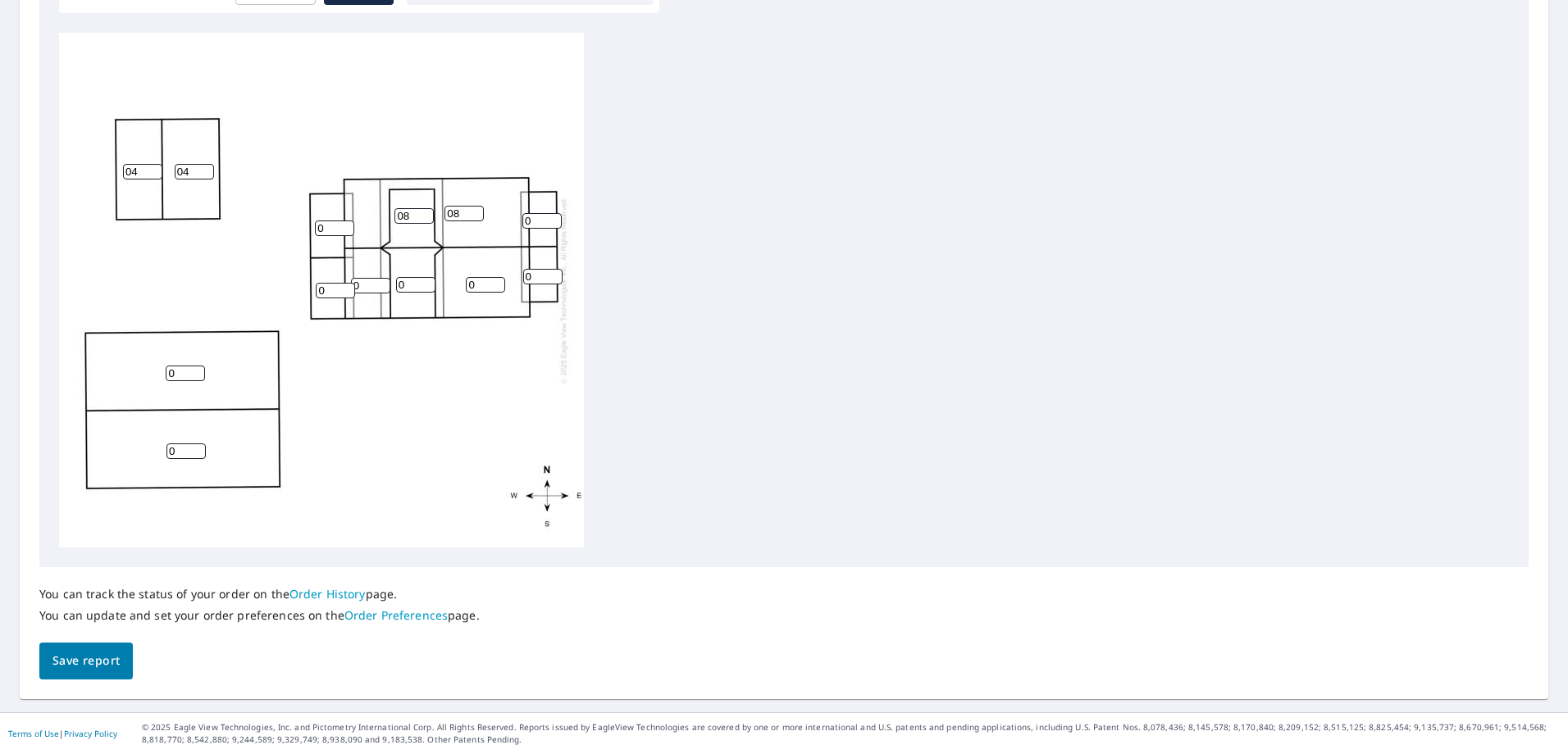 type on "08" 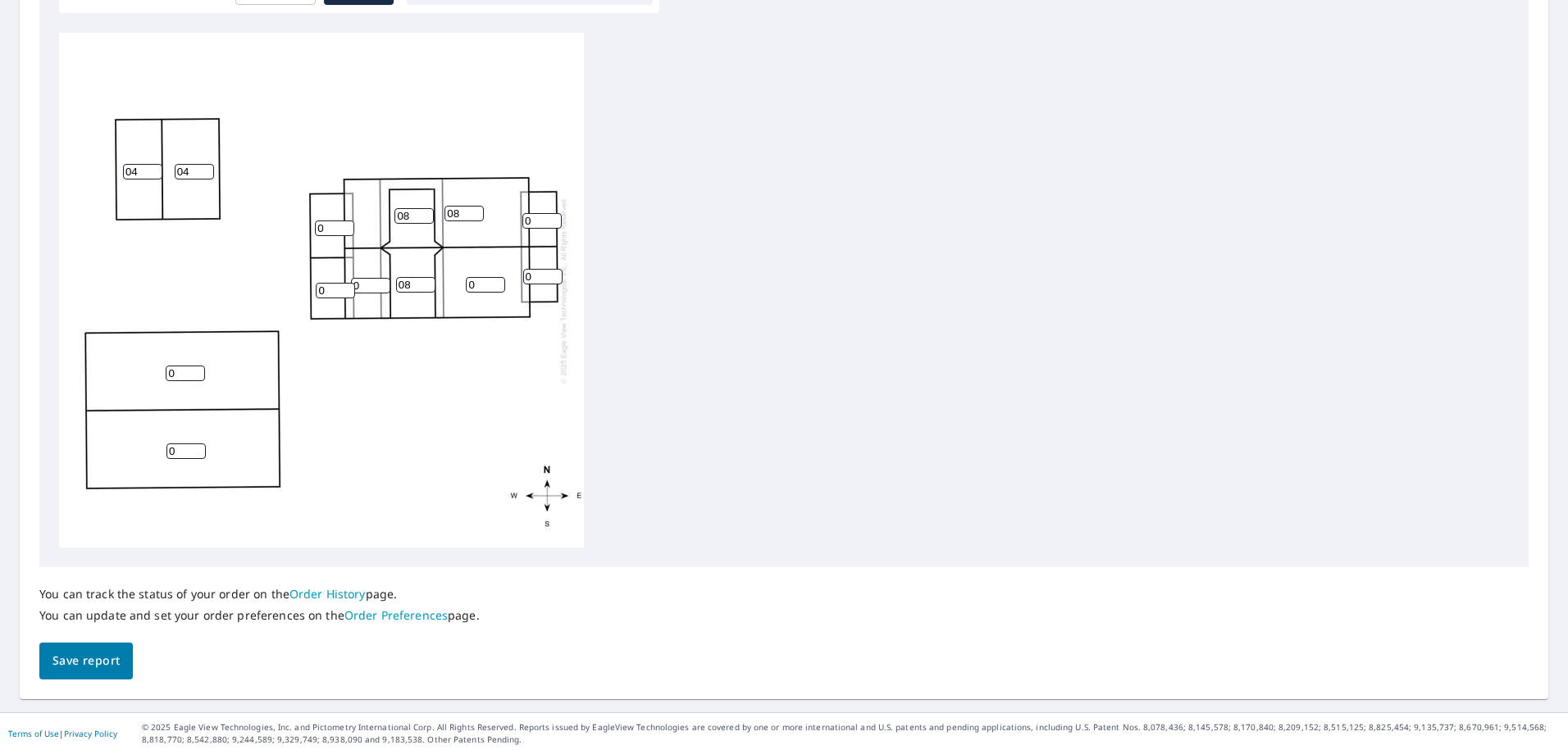 type on "08" 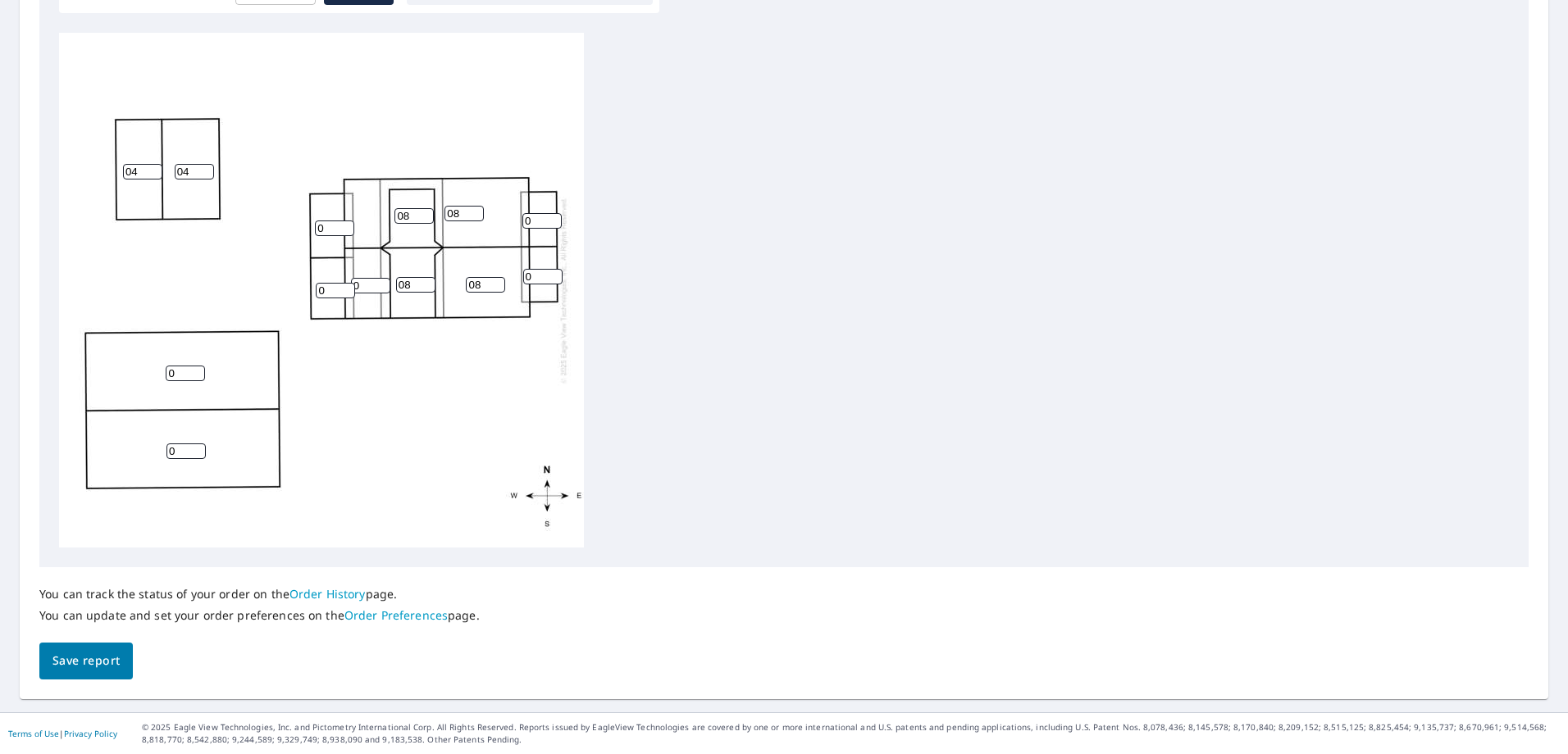 type on "08" 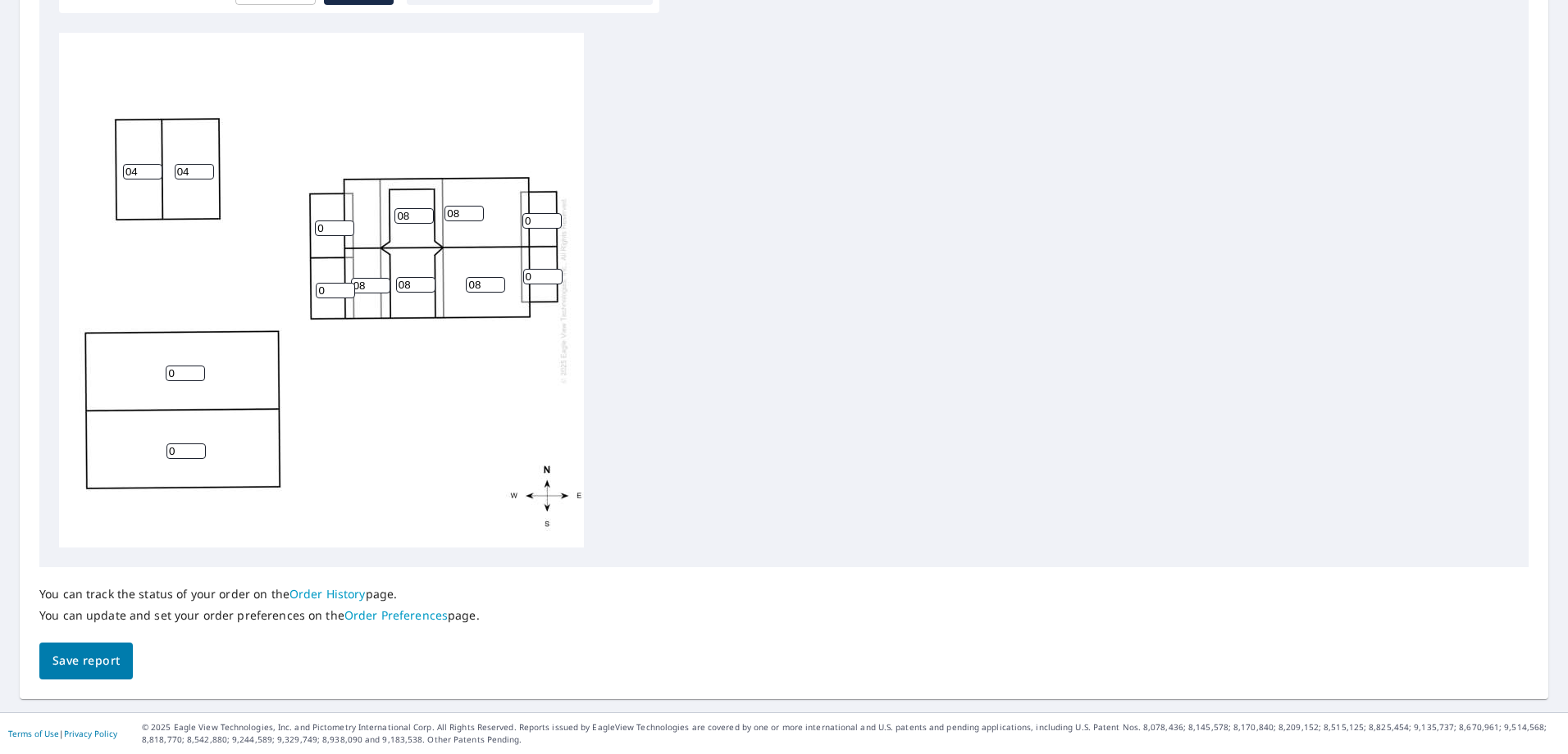 type on "08" 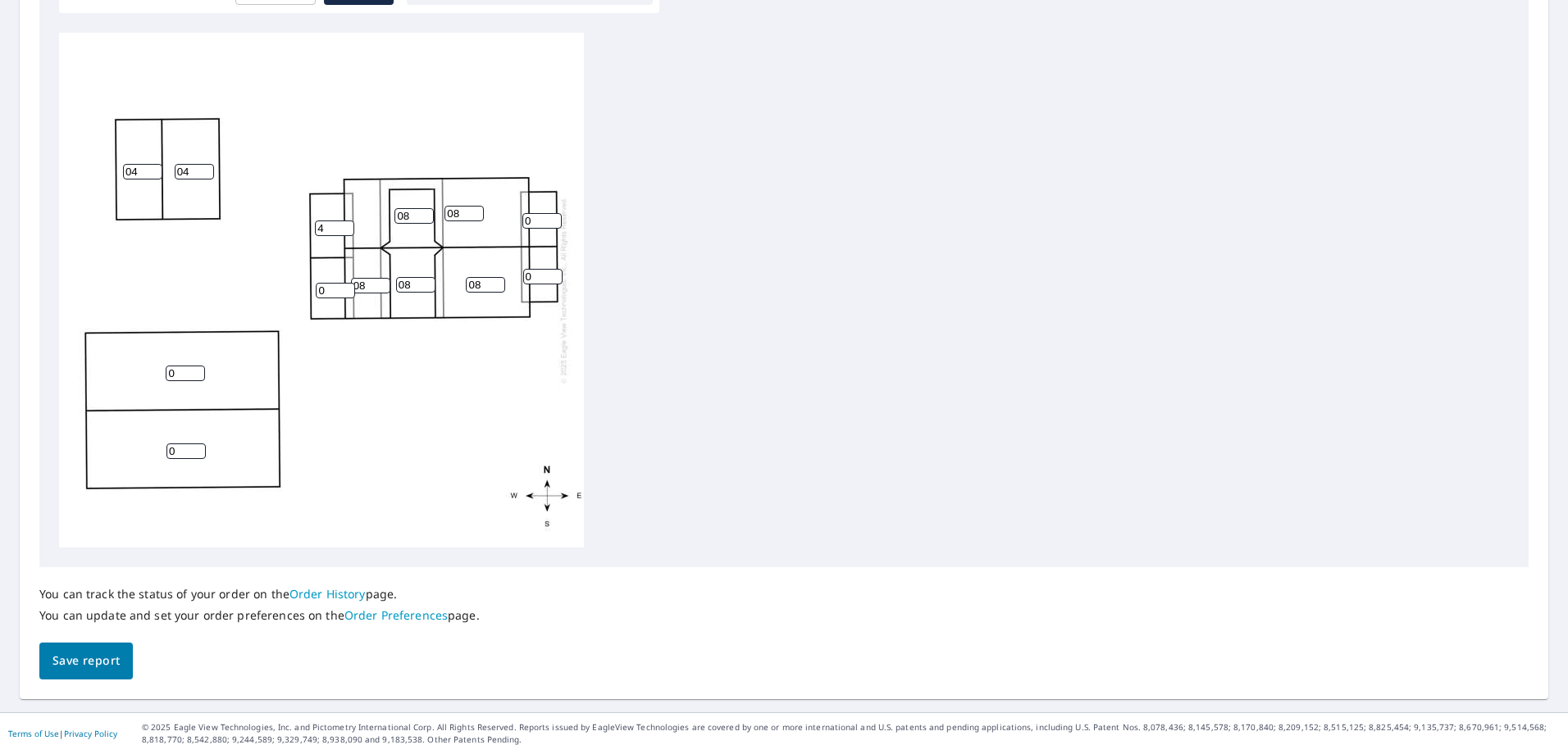 type on "4" 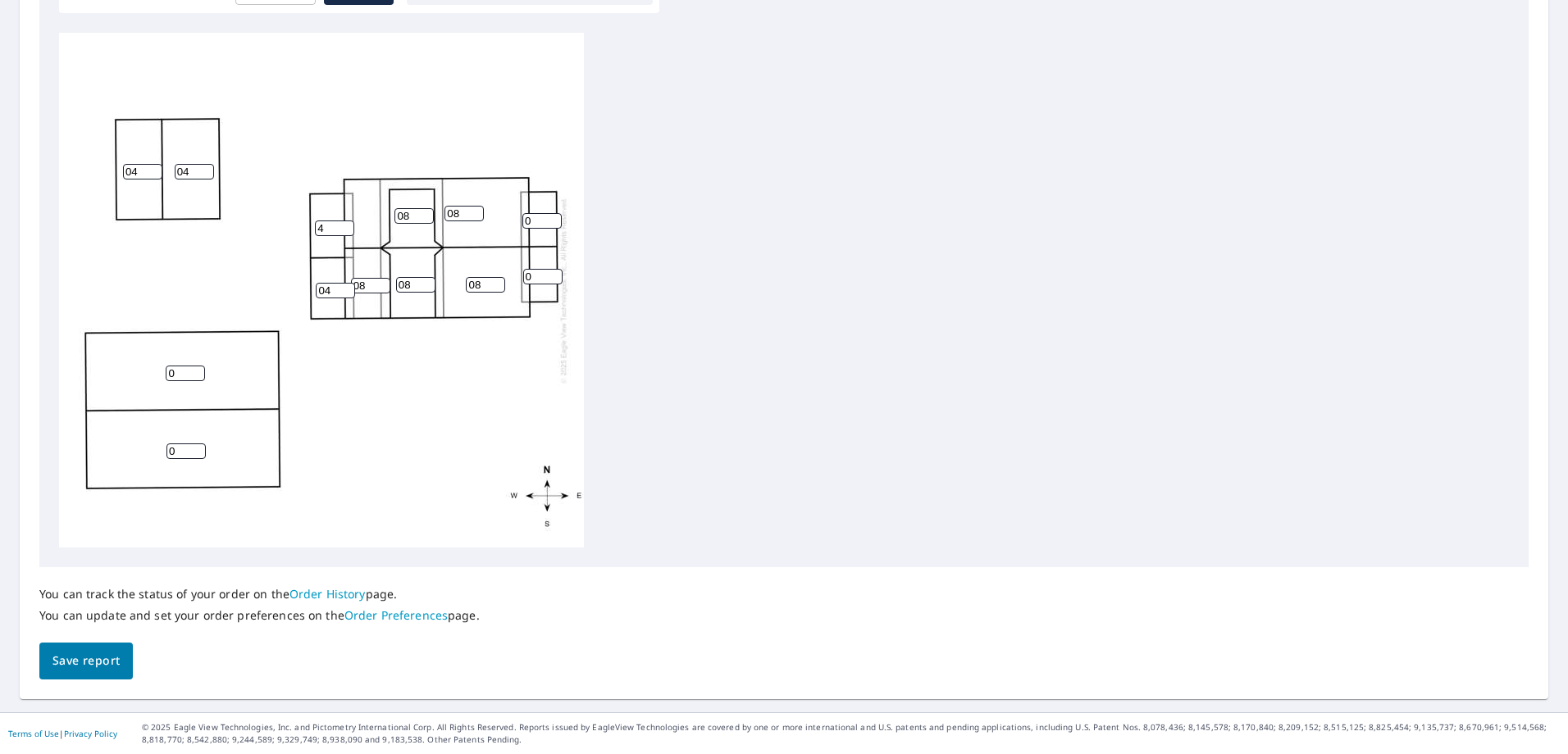 type on "04" 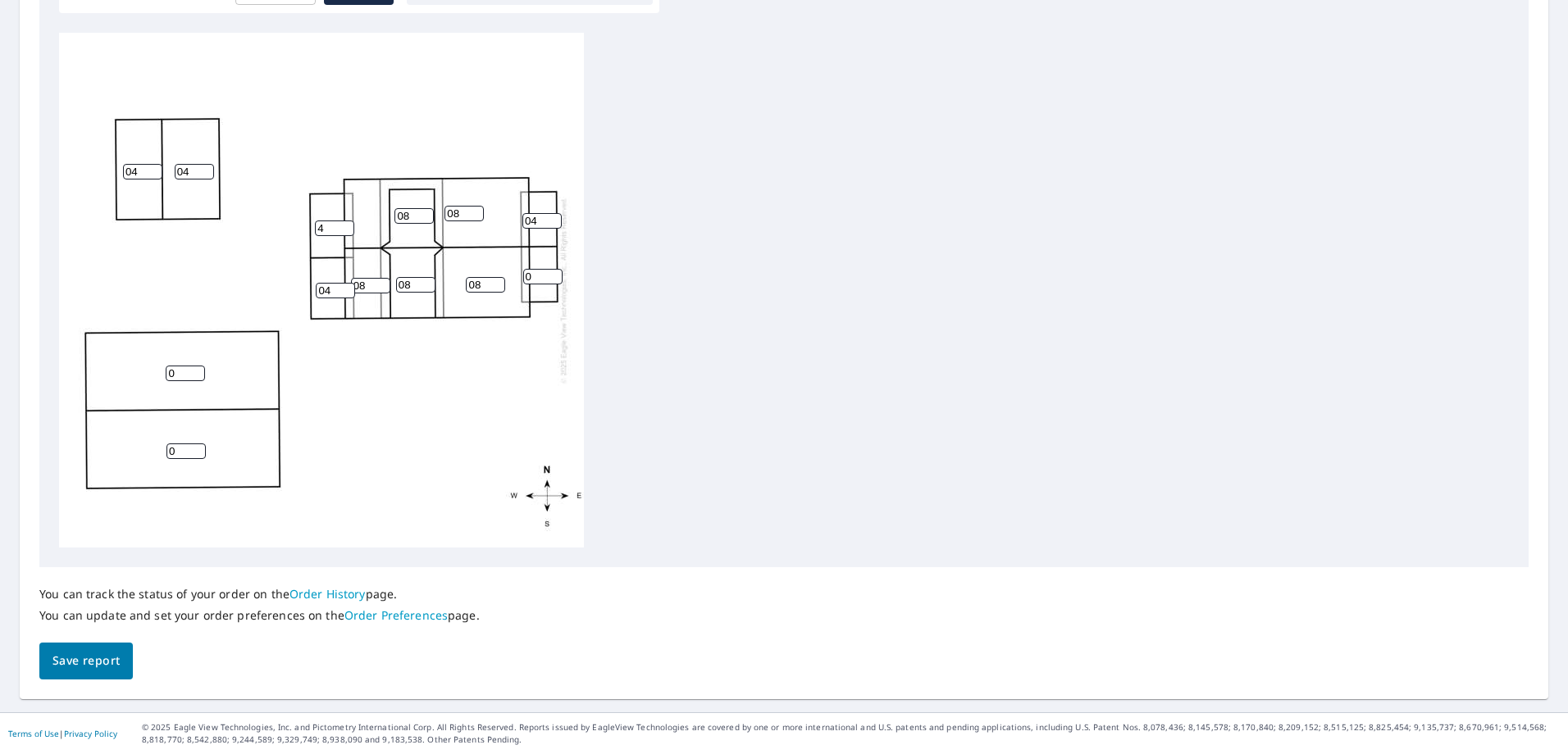 type on "04" 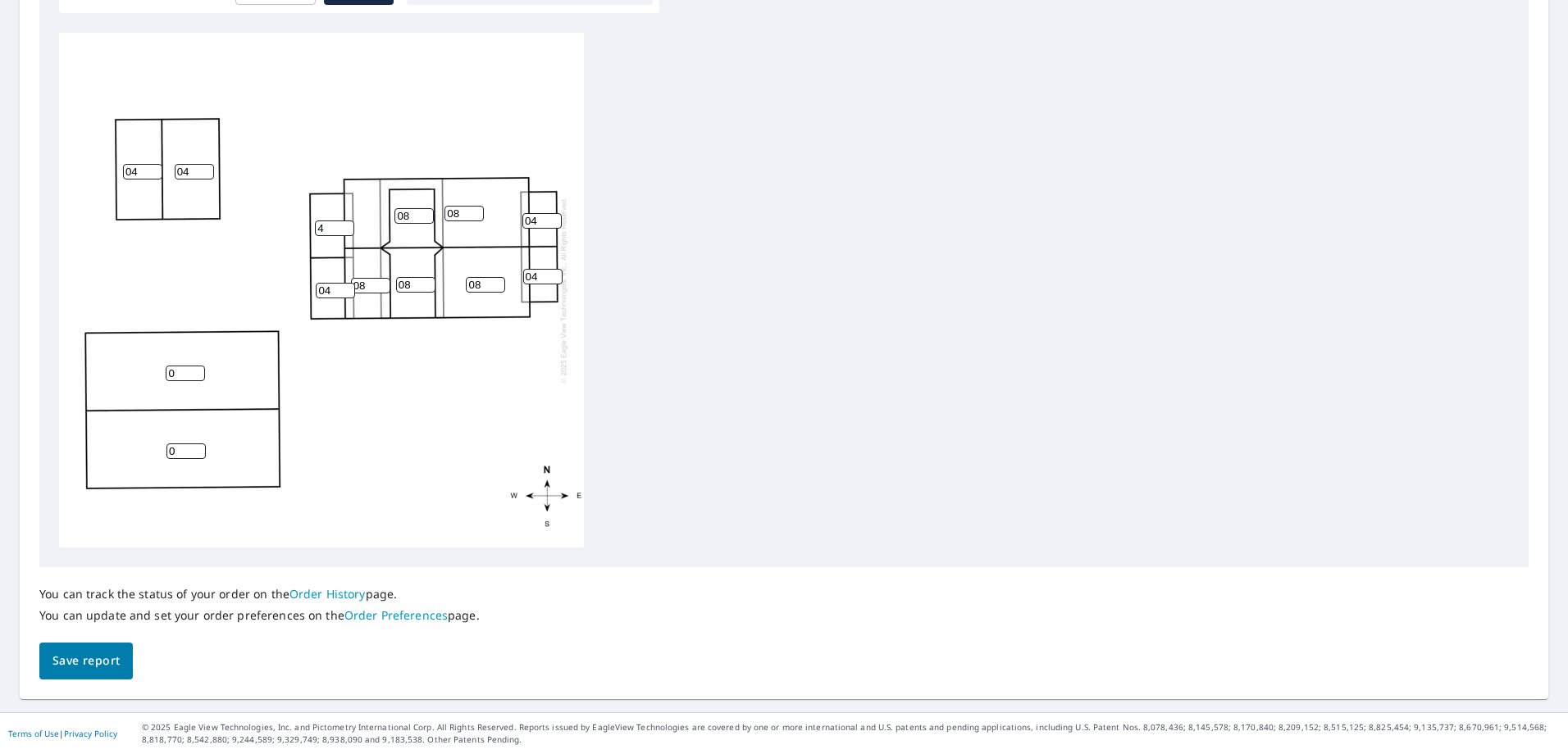 type on "04" 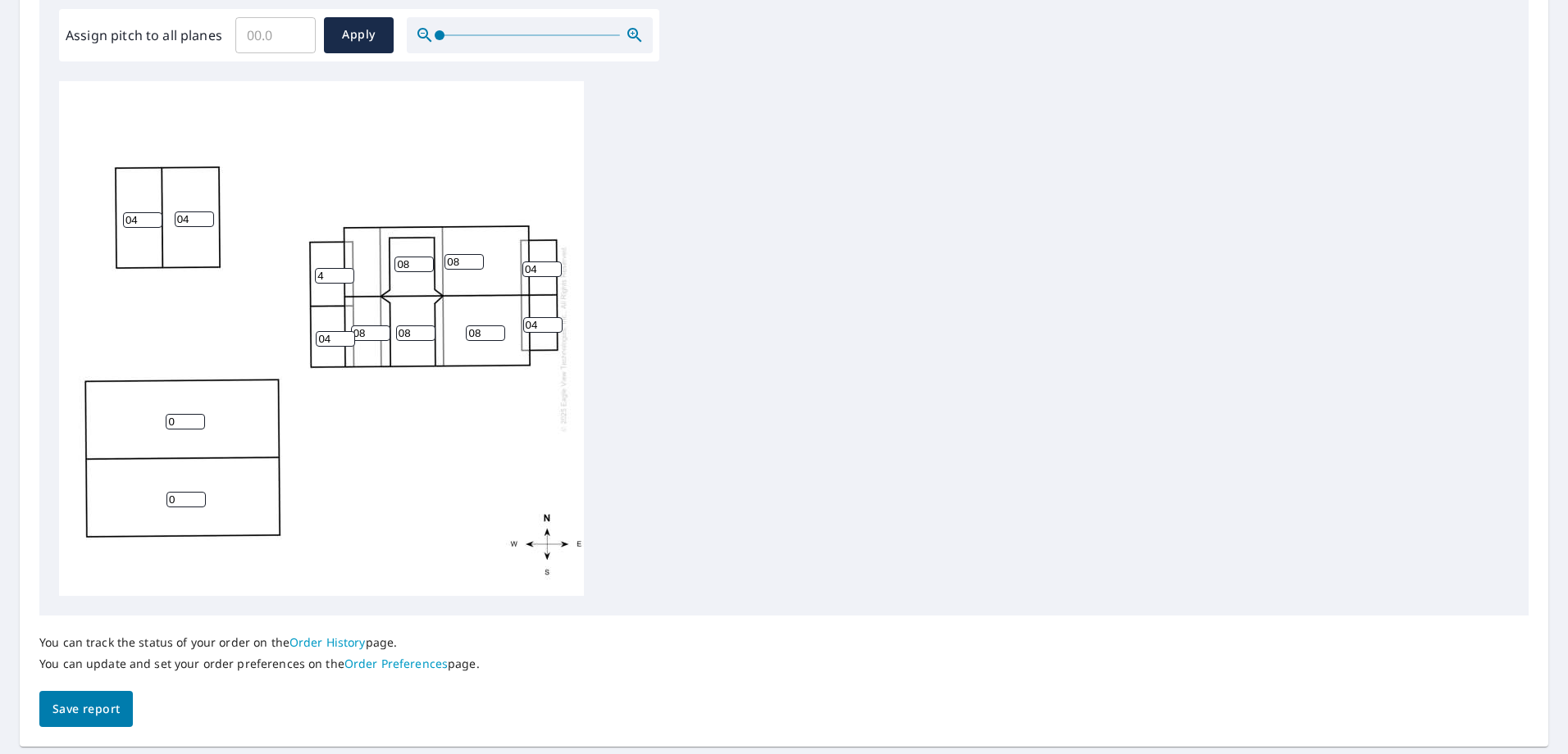 scroll, scrollTop: 574, scrollLeft: 0, axis: vertical 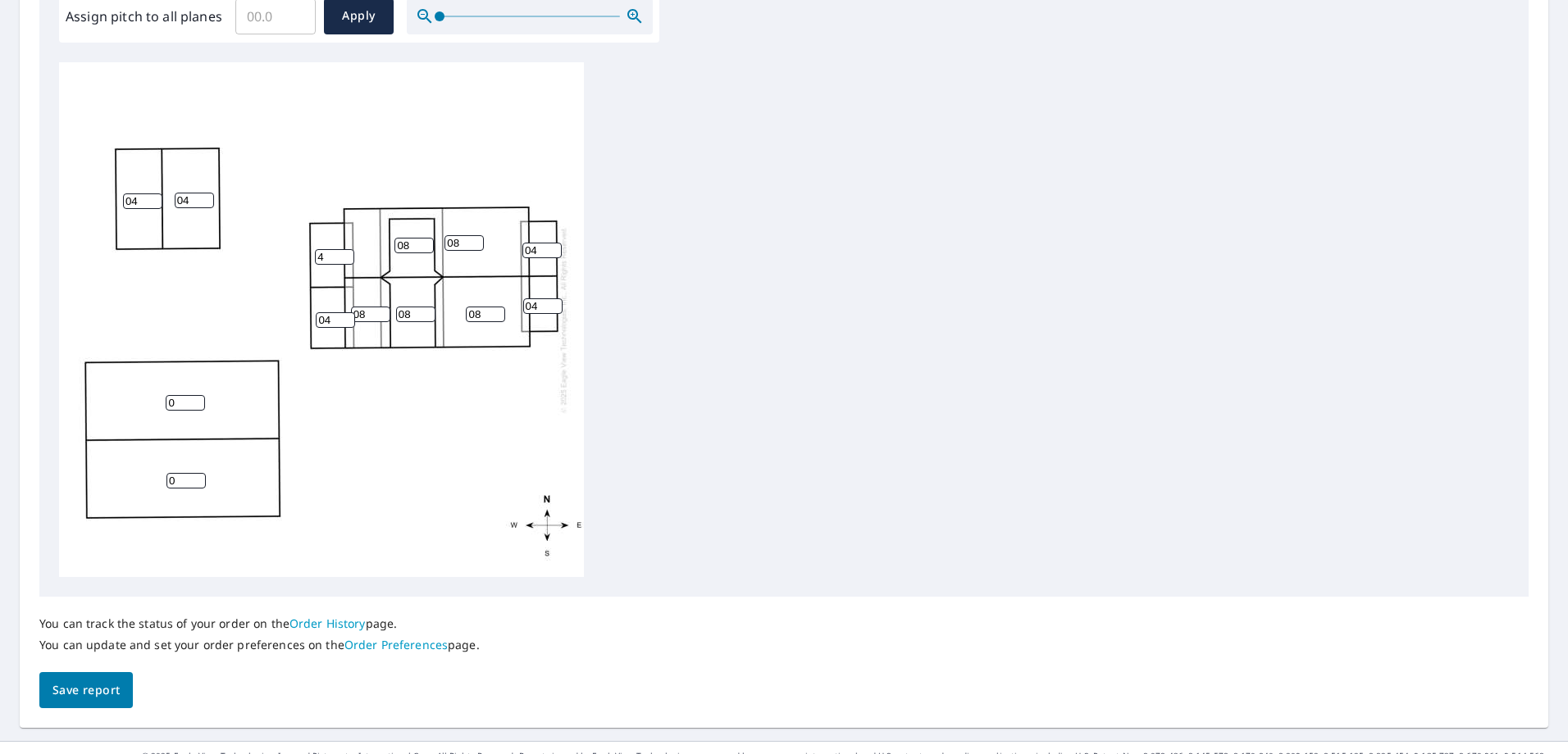 click on "08" at bounding box center (414, 245) 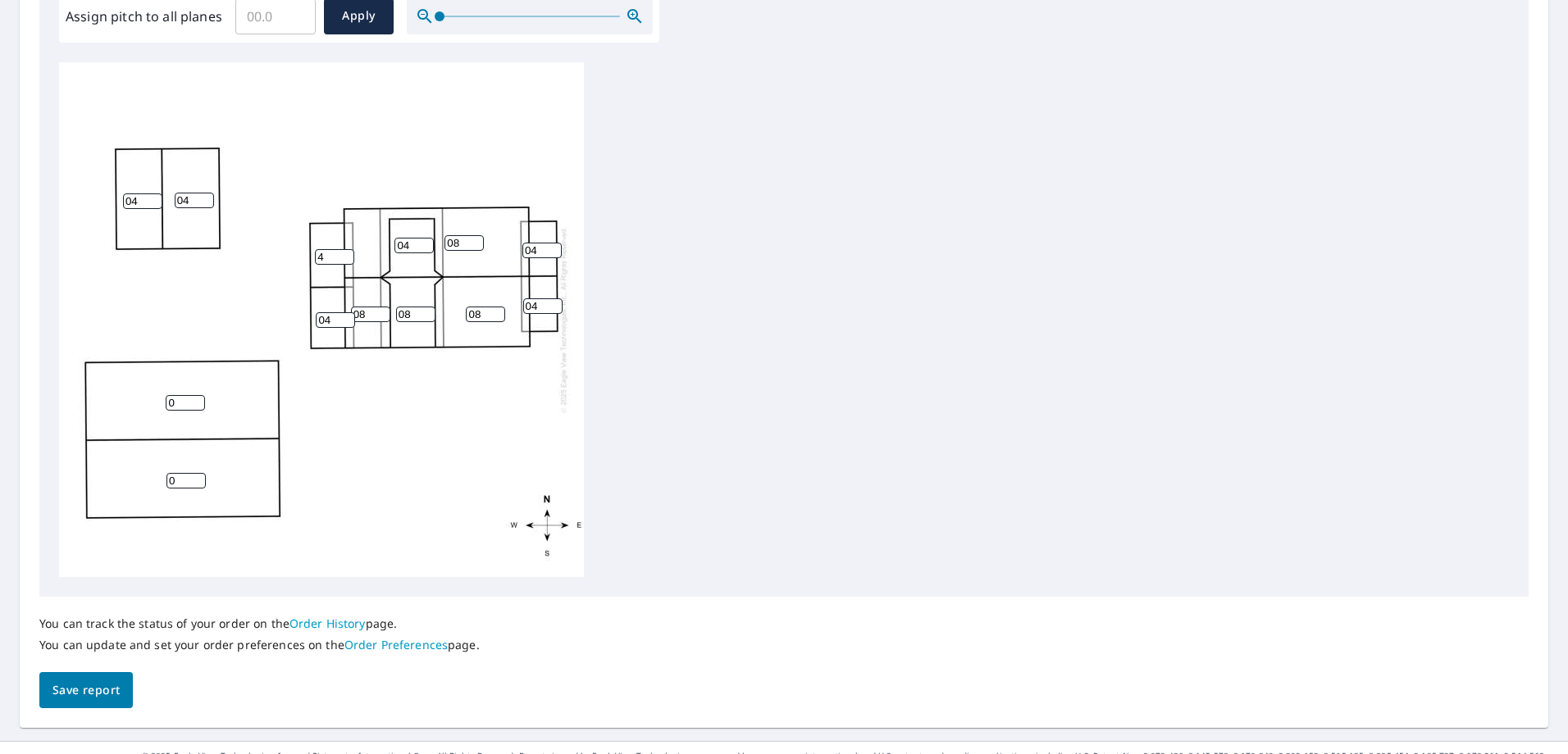 type on "04" 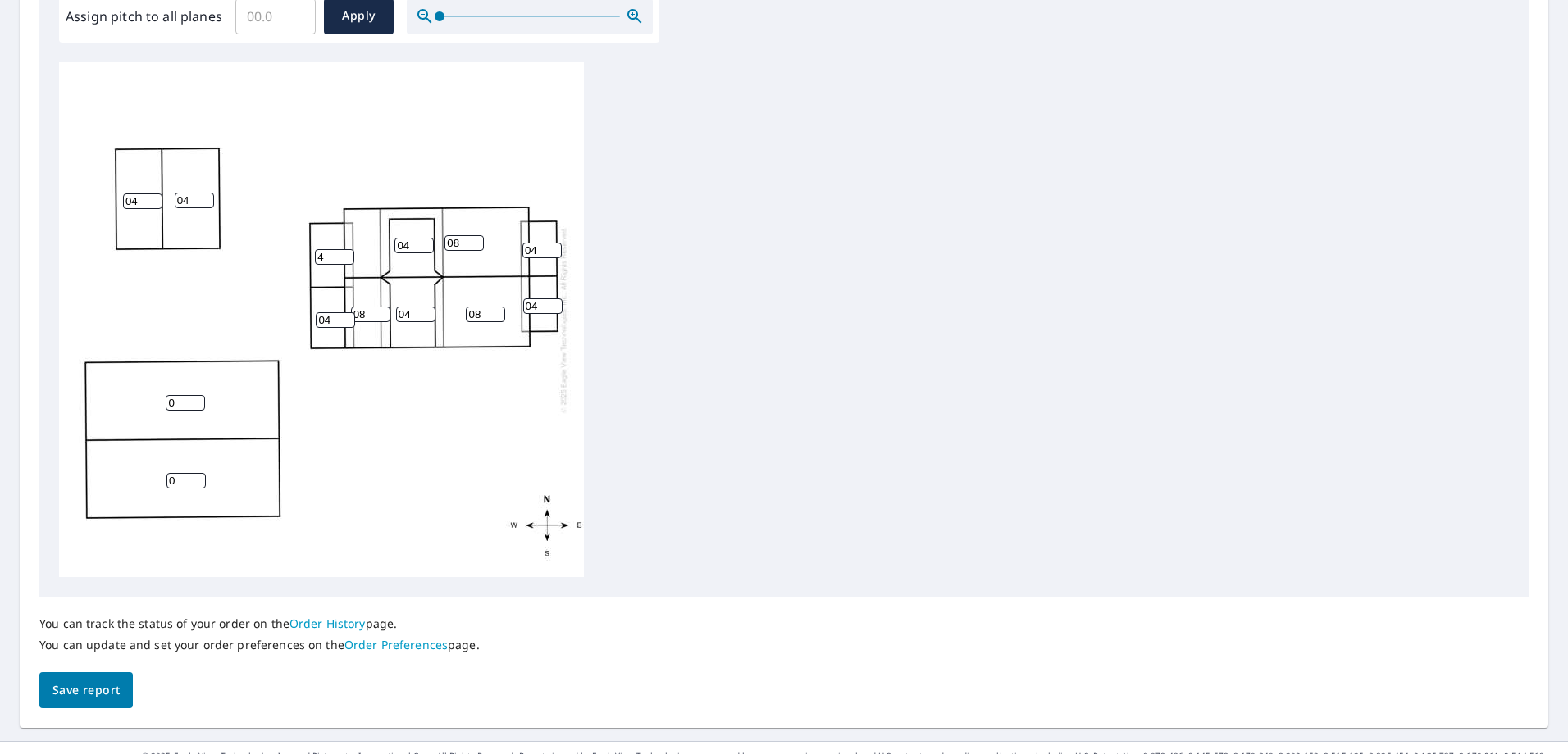 type on "04" 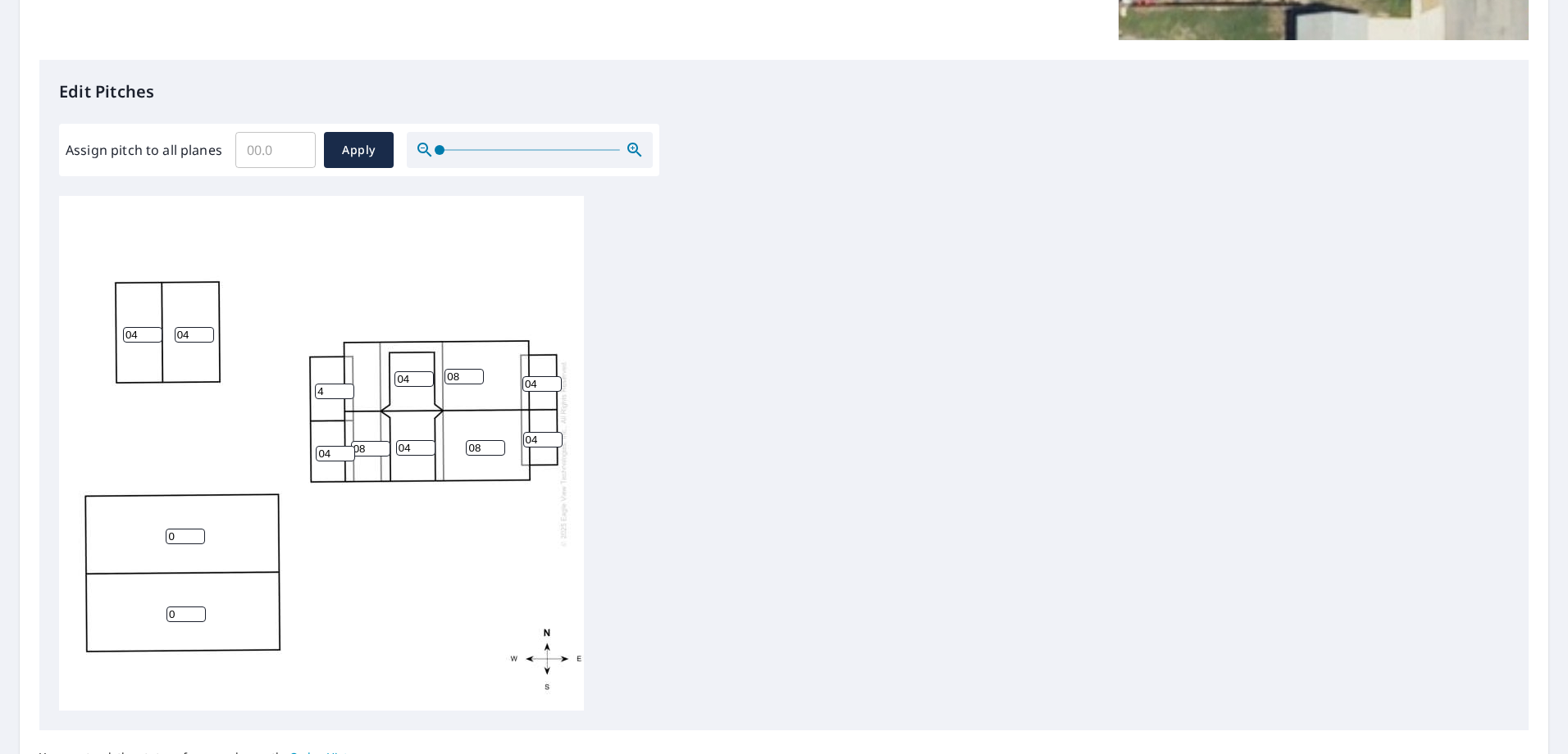 scroll, scrollTop: 379, scrollLeft: 0, axis: vertical 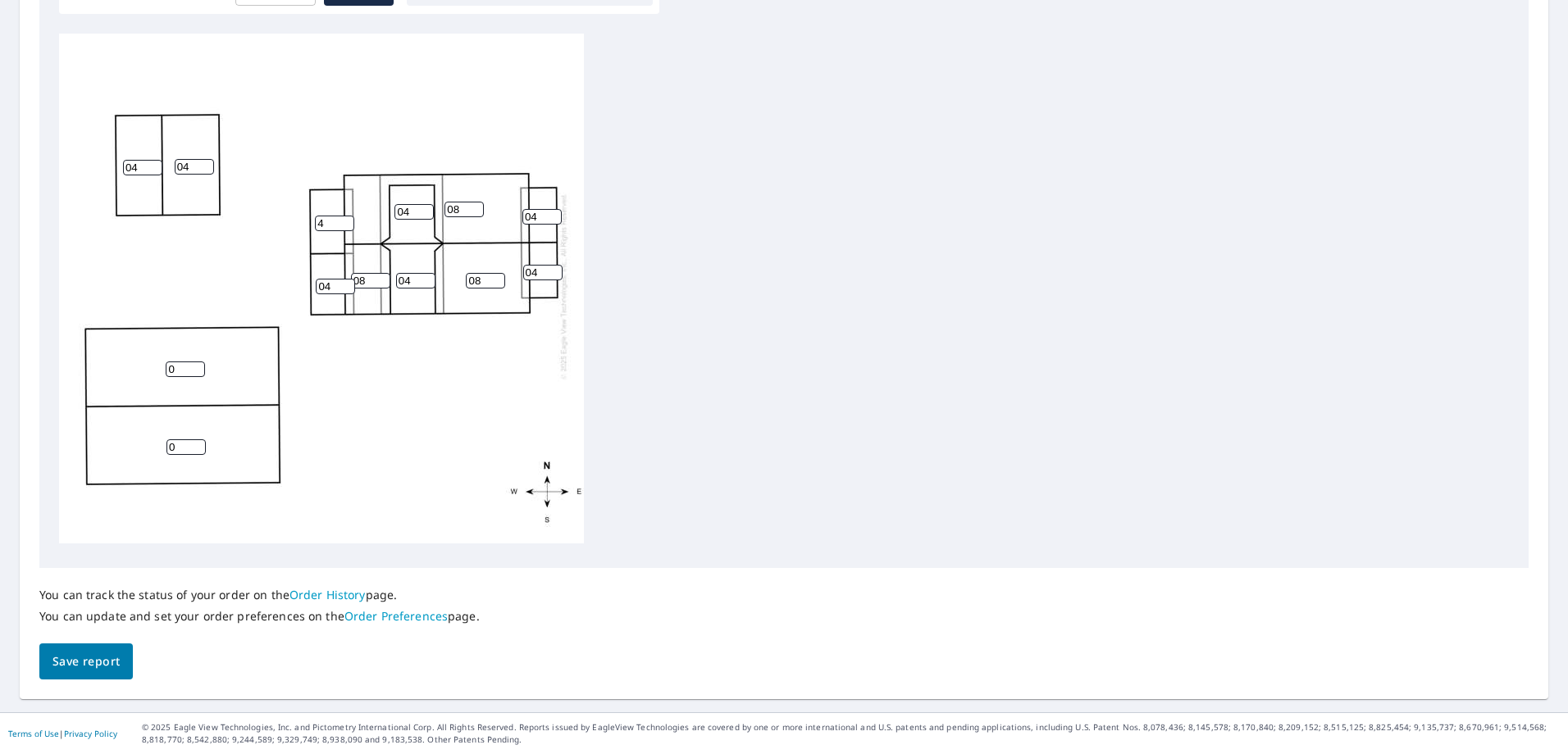 click on "0" at bounding box center [185, 369] 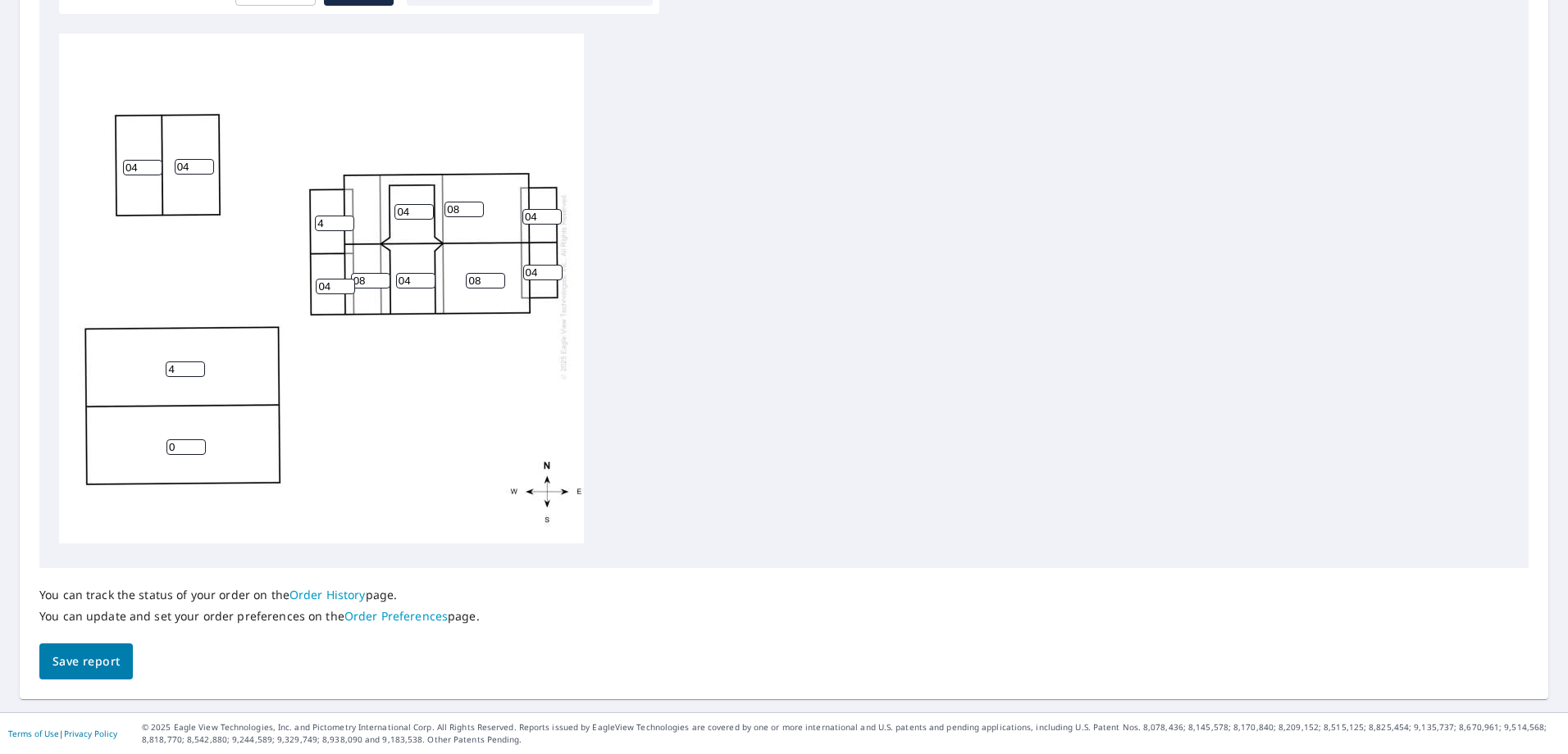 type on "4" 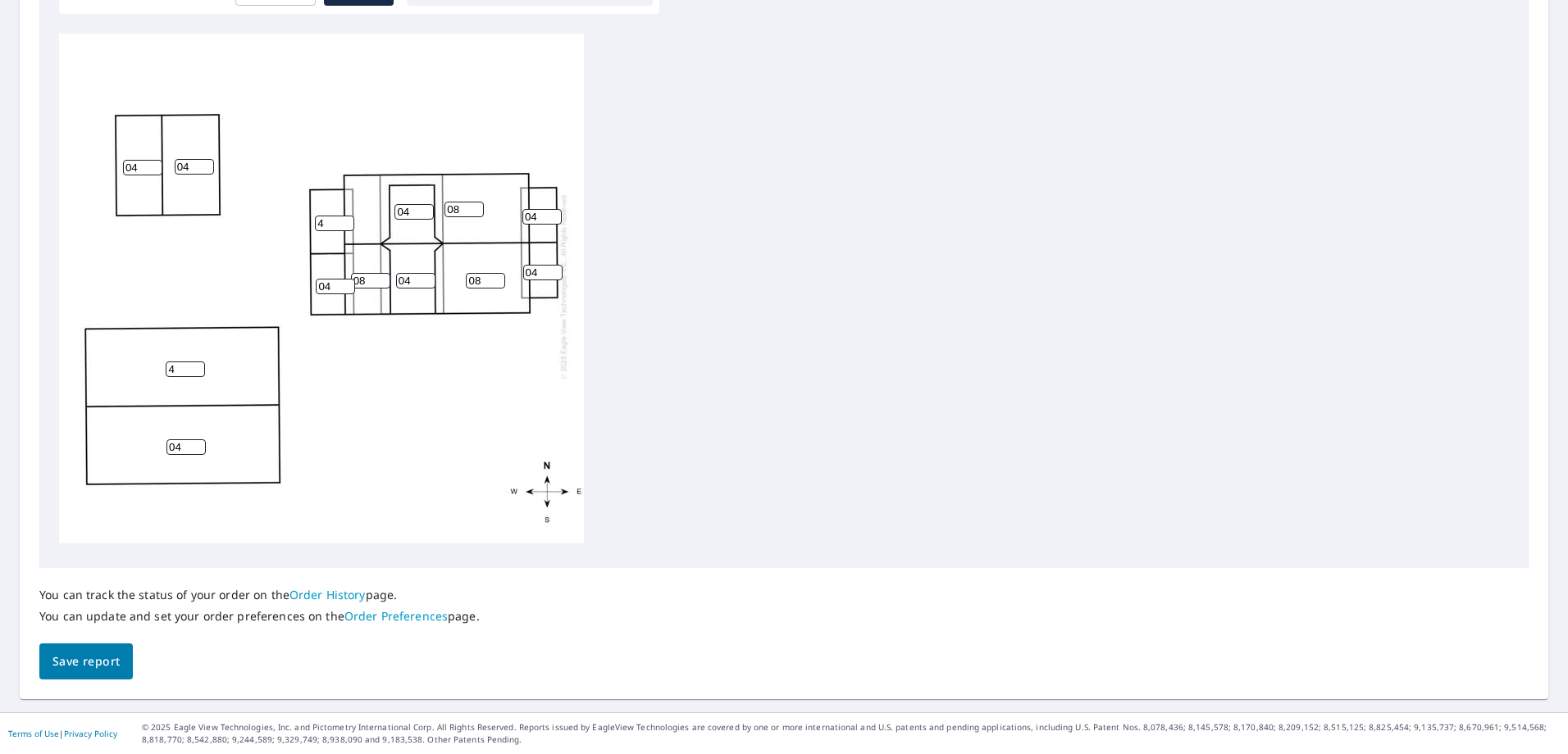 type on "04" 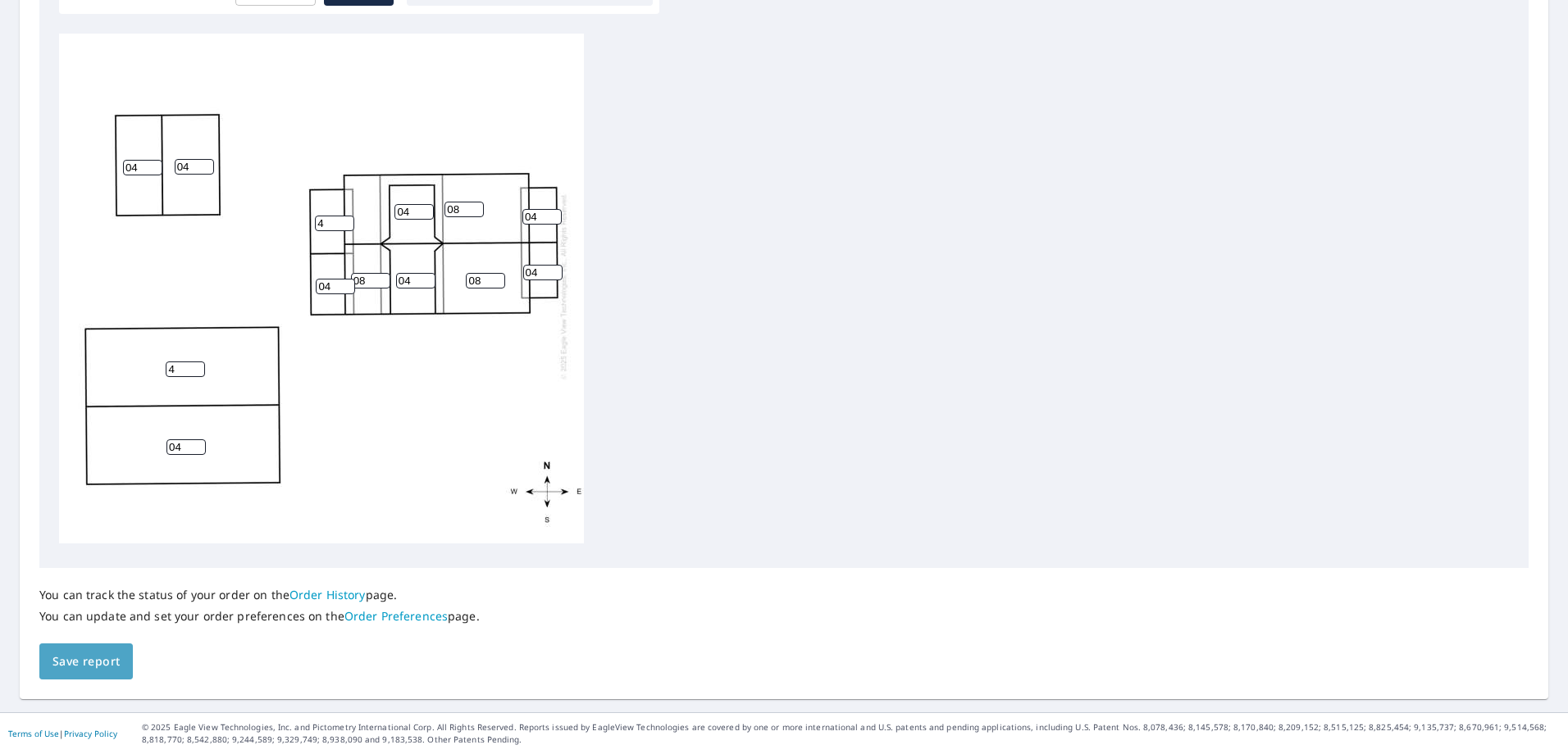 click on "Save report" at bounding box center [86, 661] 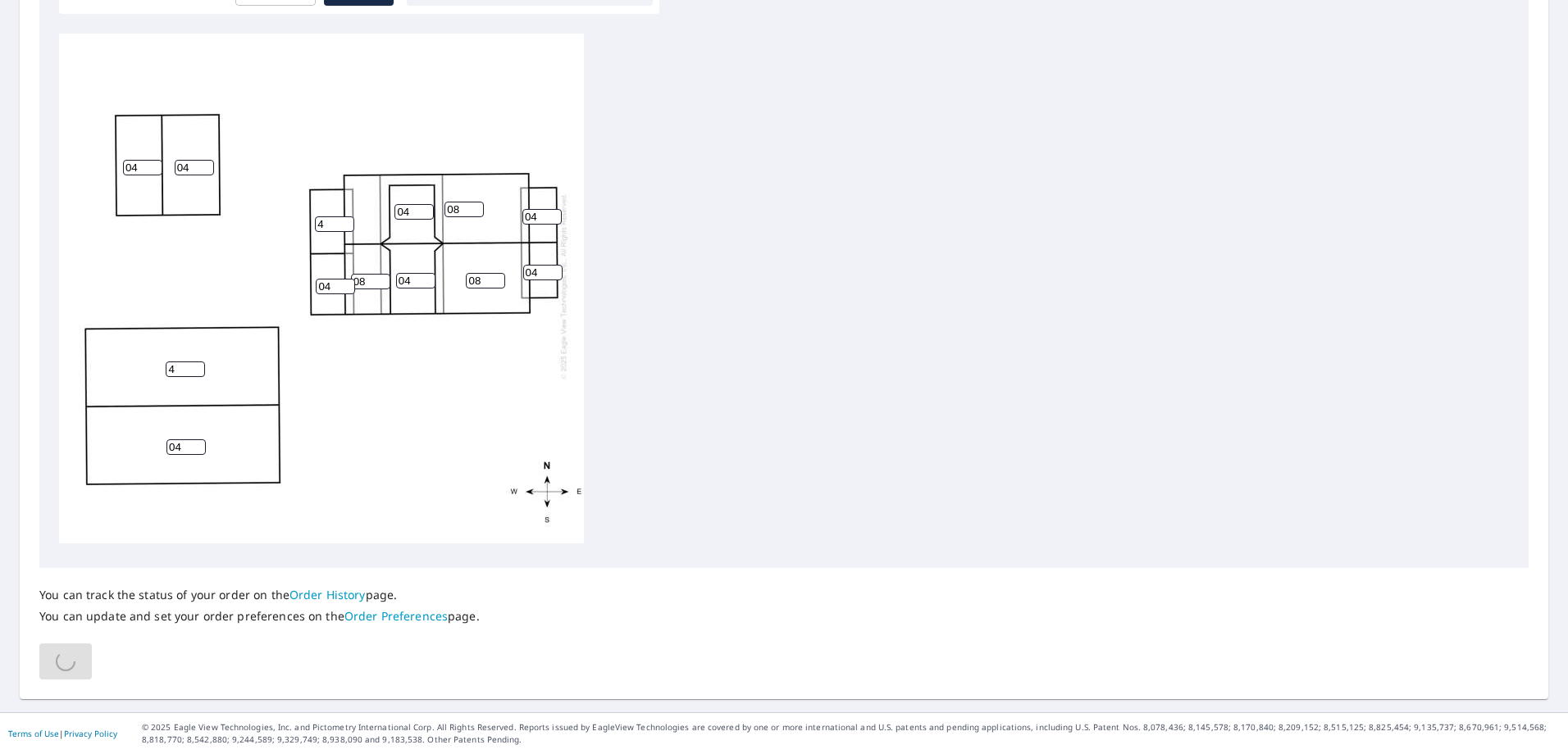 scroll, scrollTop: 0, scrollLeft: 0, axis: both 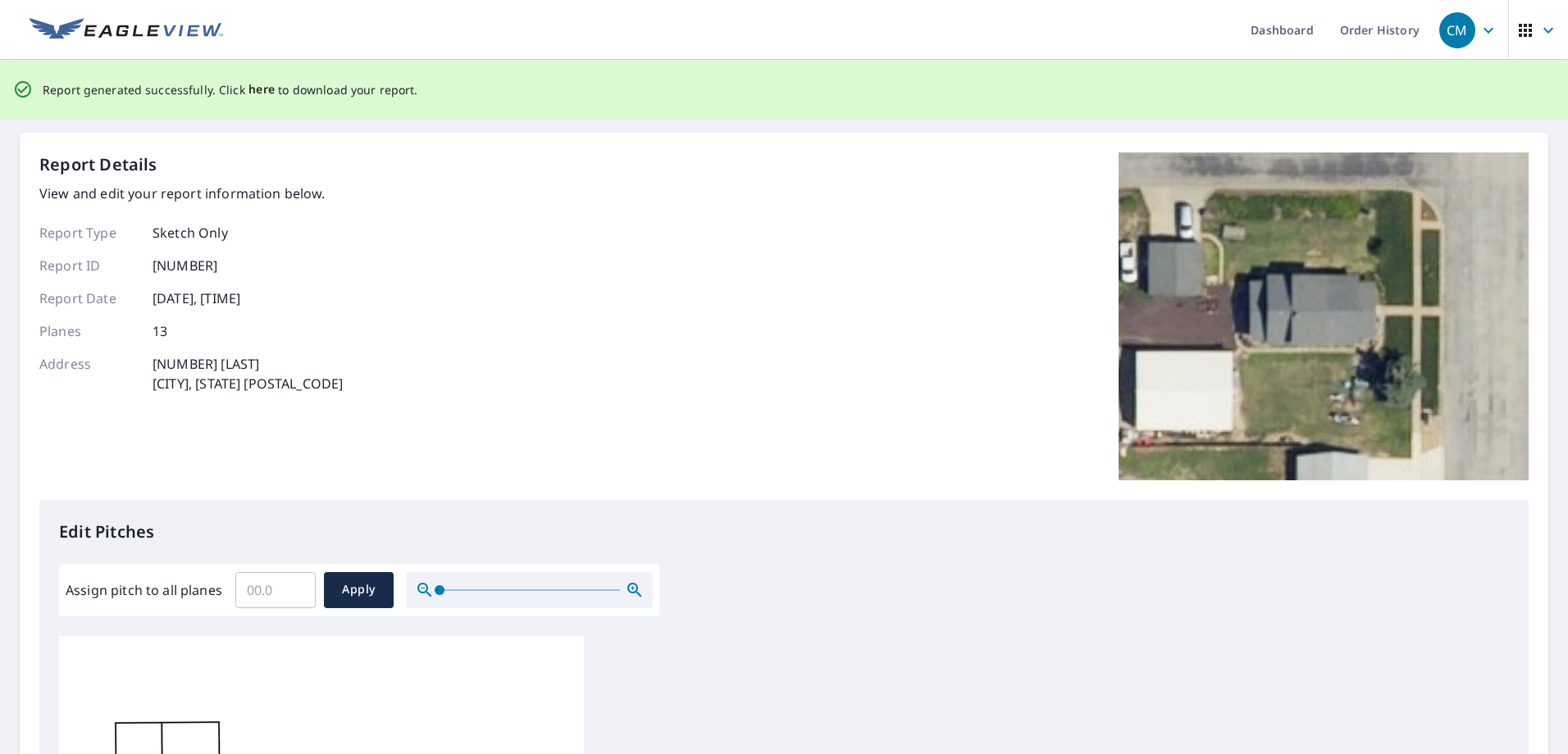 click on "here" at bounding box center [262, 89] 